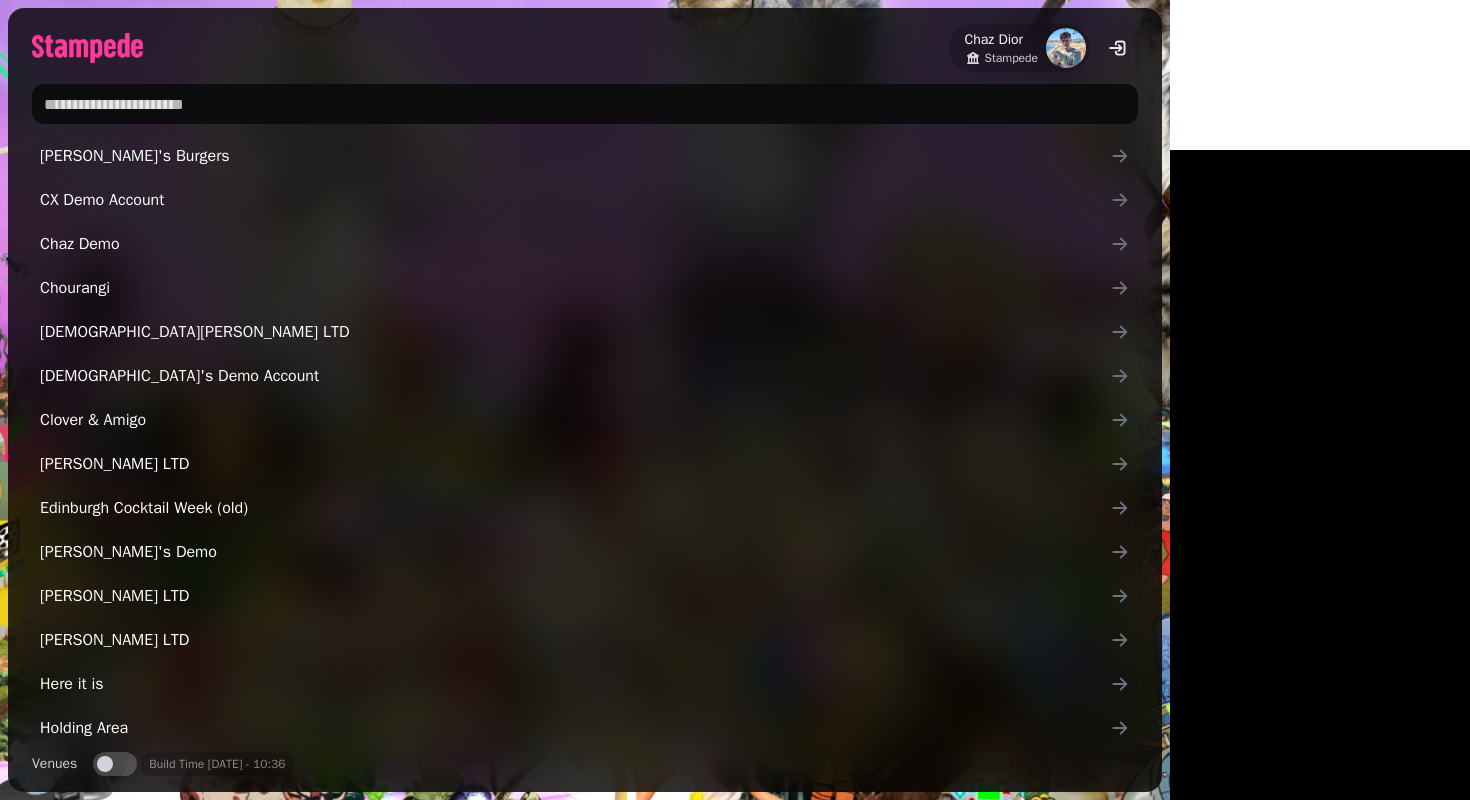 scroll, scrollTop: 0, scrollLeft: 0, axis: both 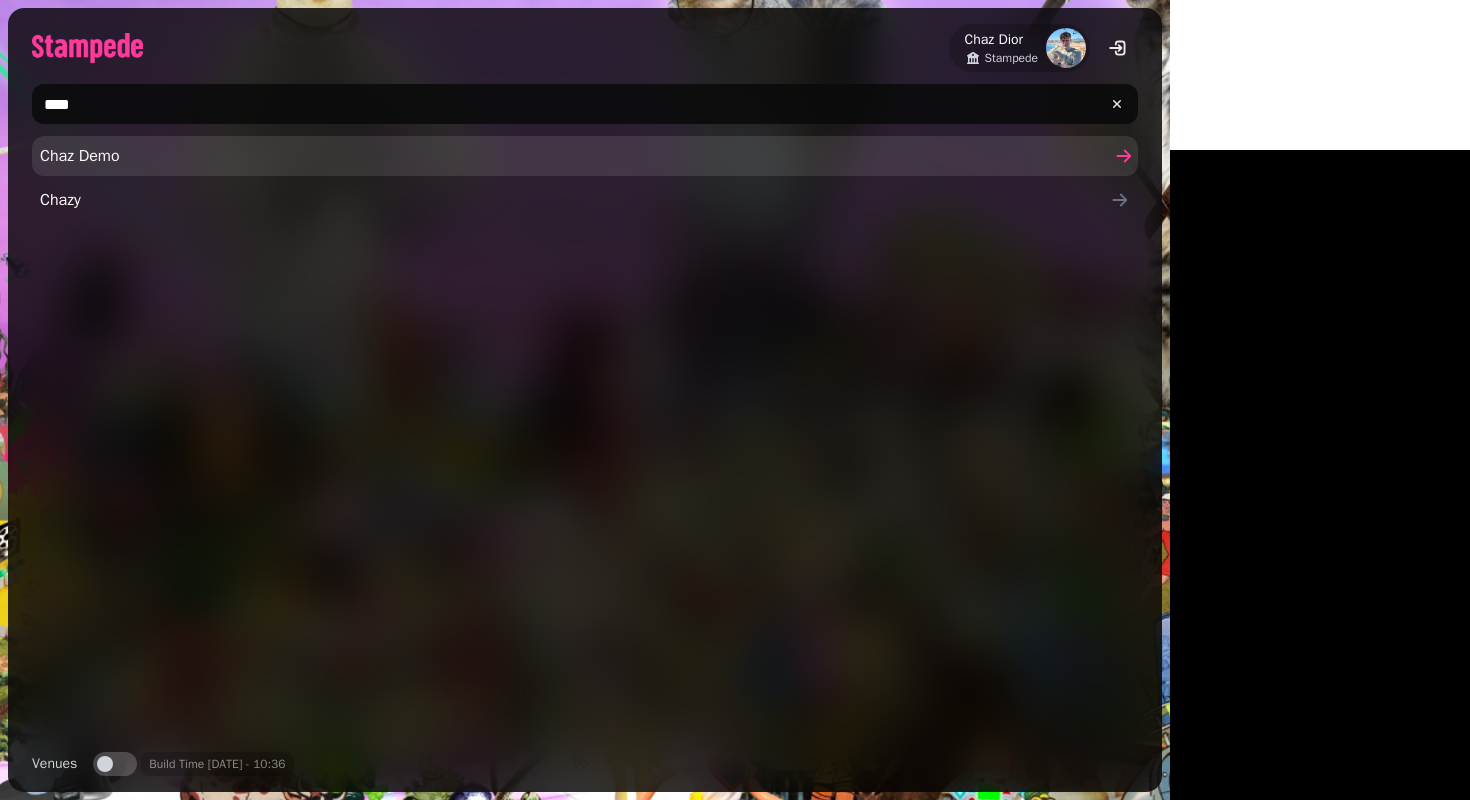 type on "****" 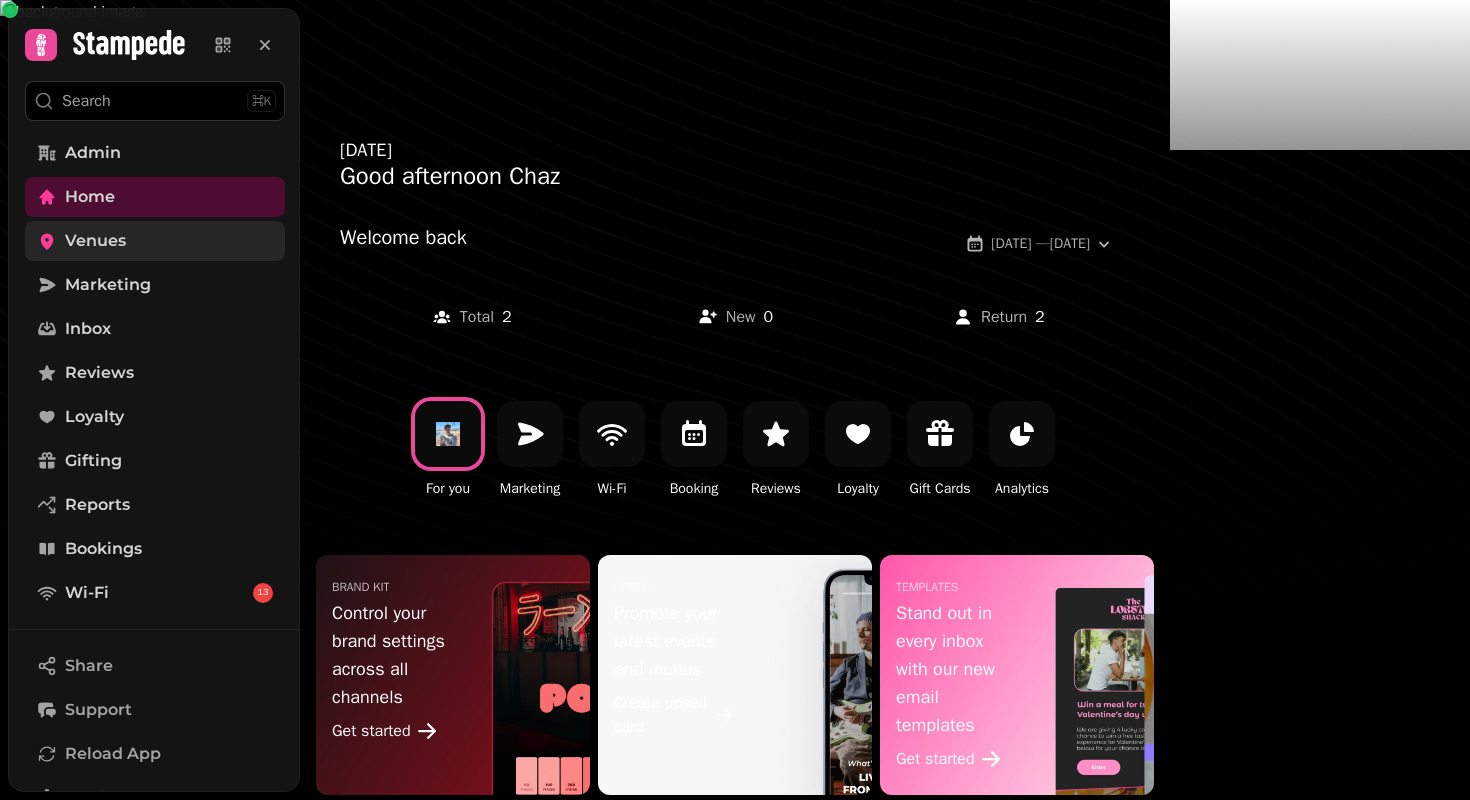click on "Venues" at bounding box center [155, 241] 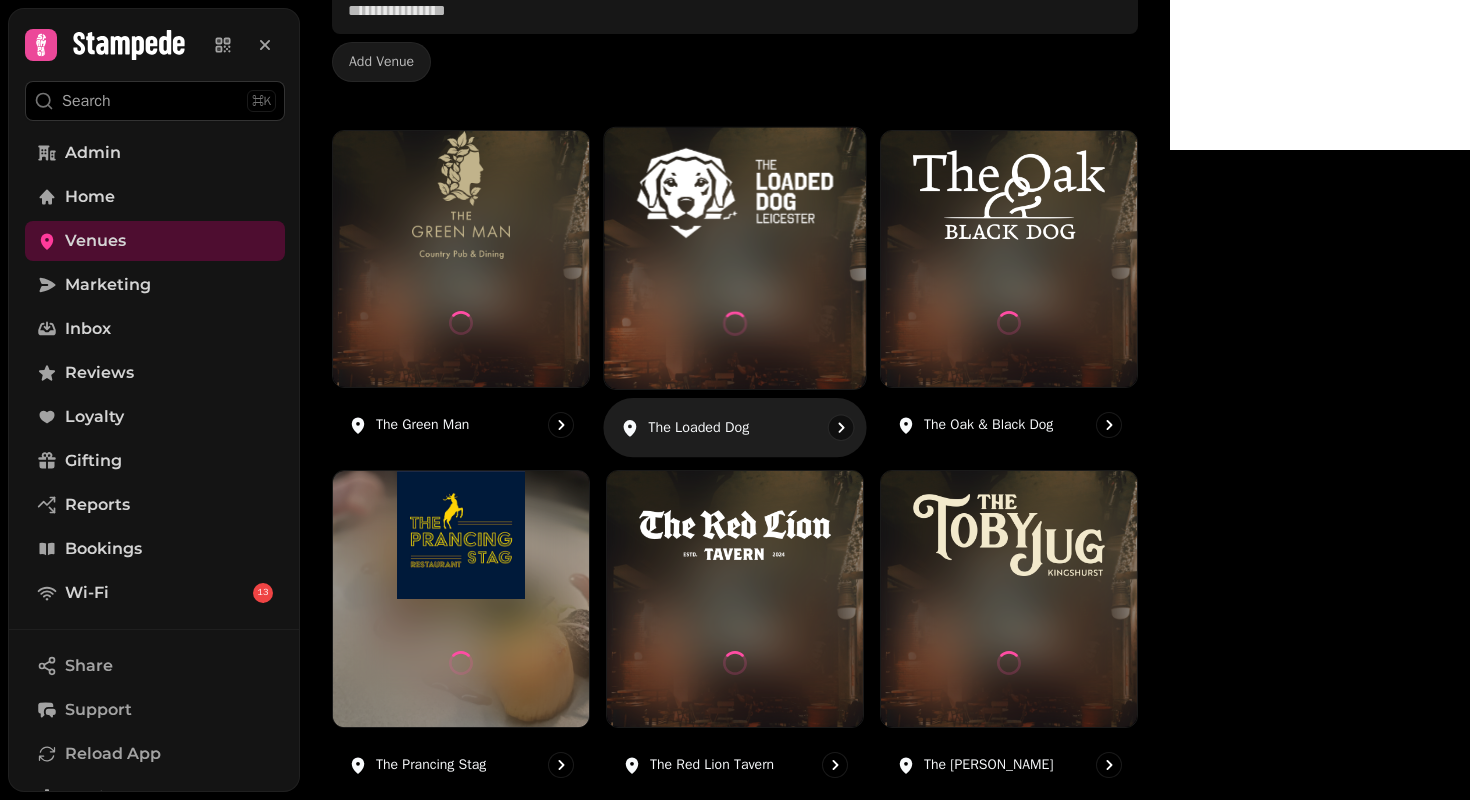 scroll, scrollTop: 253, scrollLeft: 0, axis: vertical 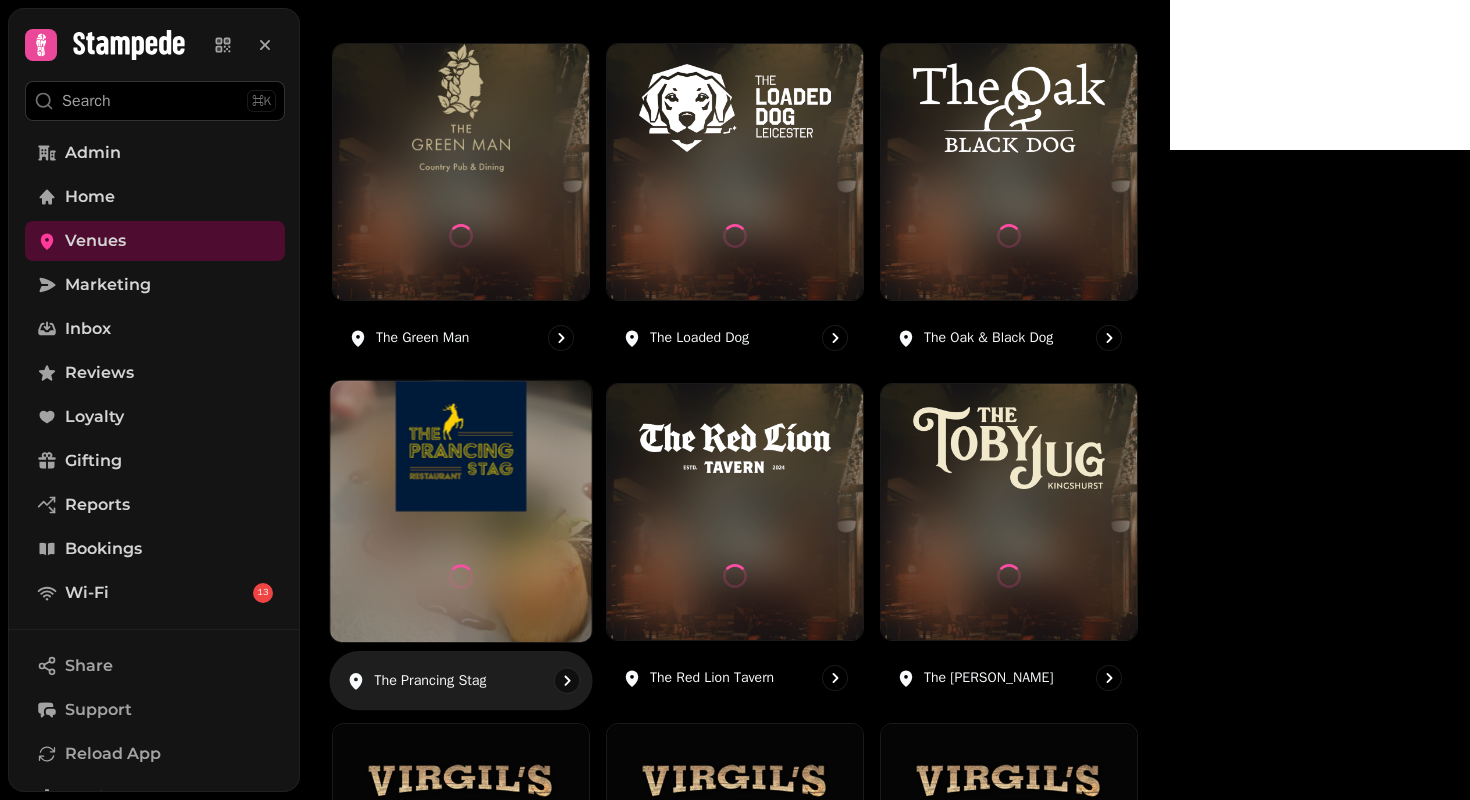 click at bounding box center (461, 446) 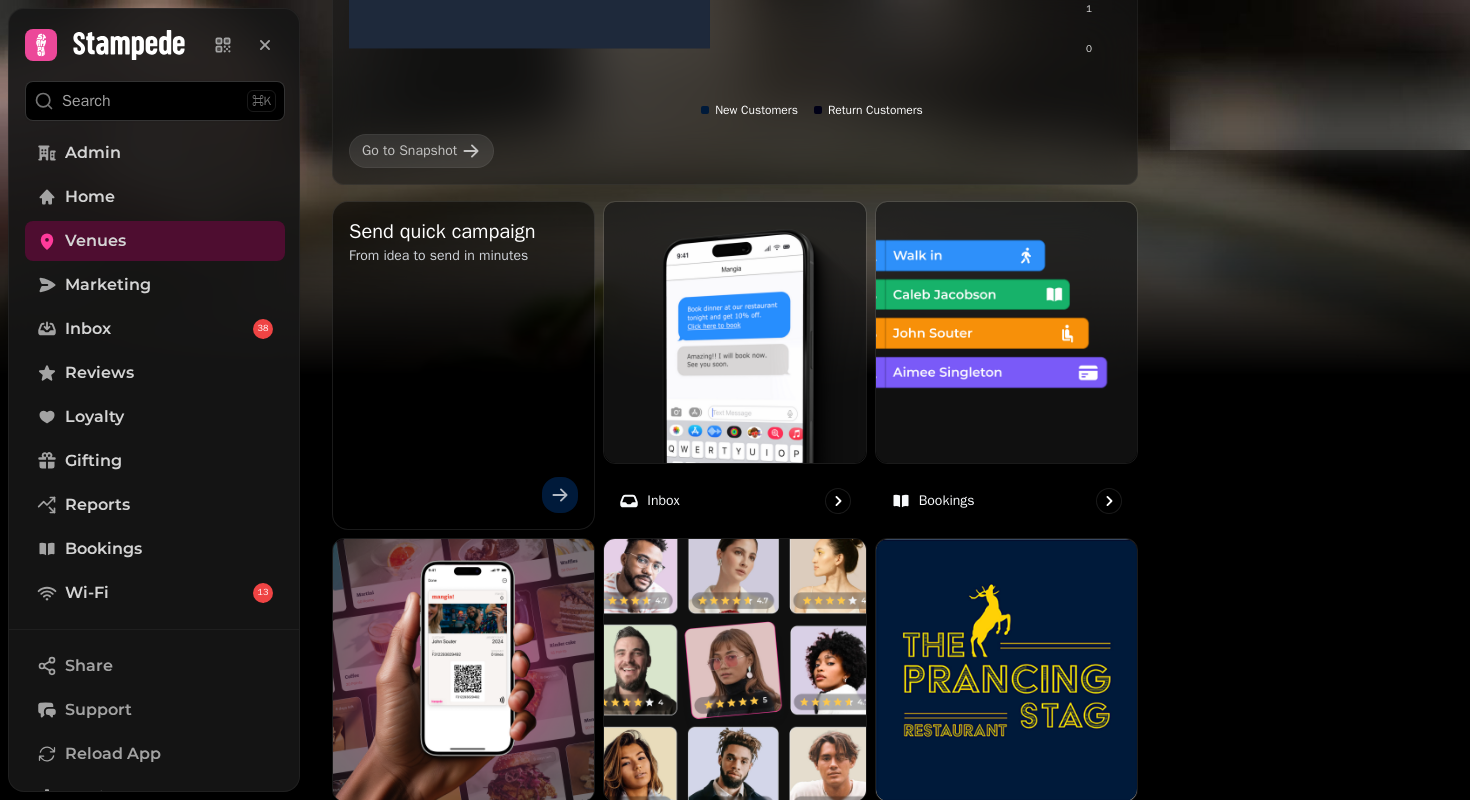scroll, scrollTop: 839, scrollLeft: 0, axis: vertical 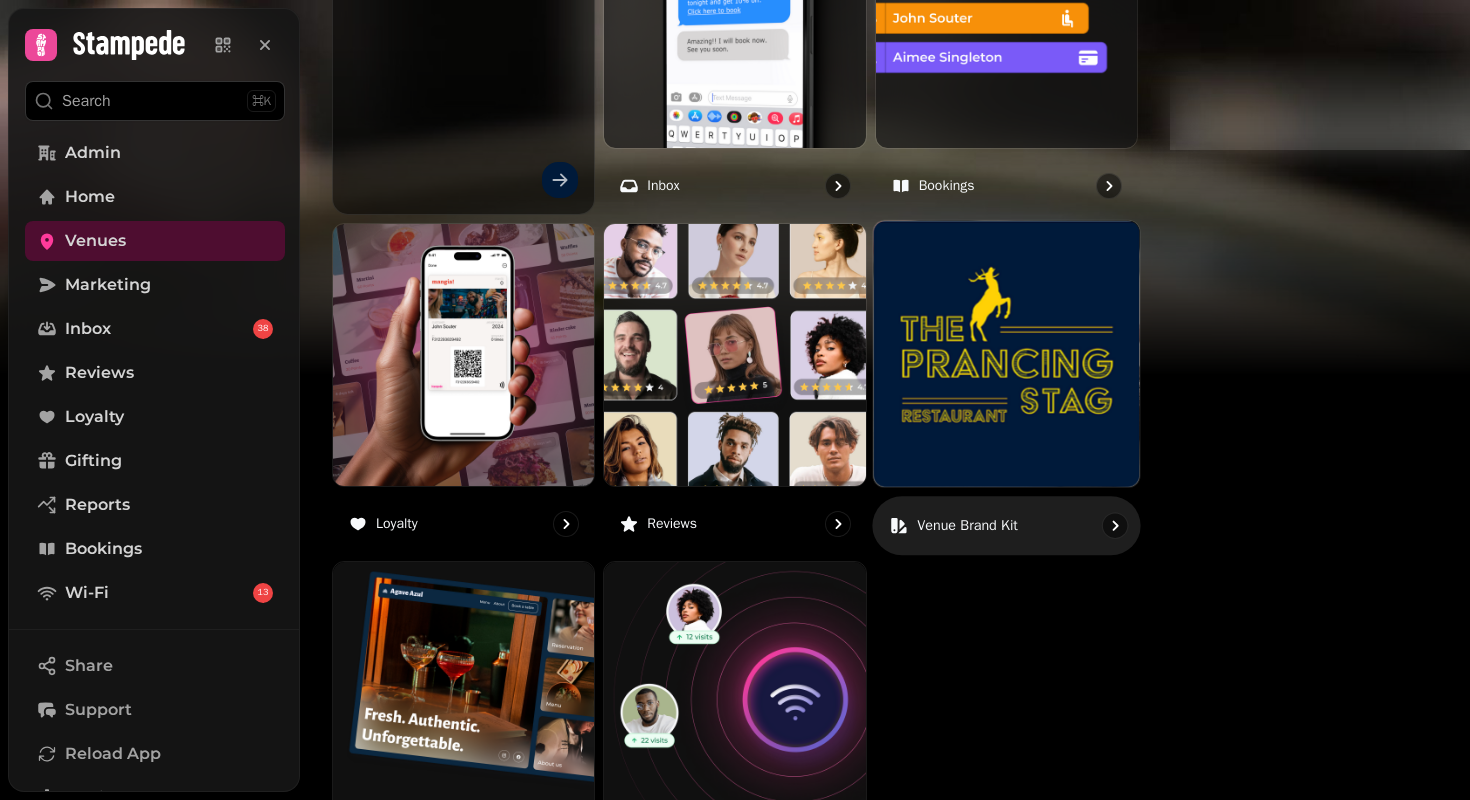 click at bounding box center [1006, 354] 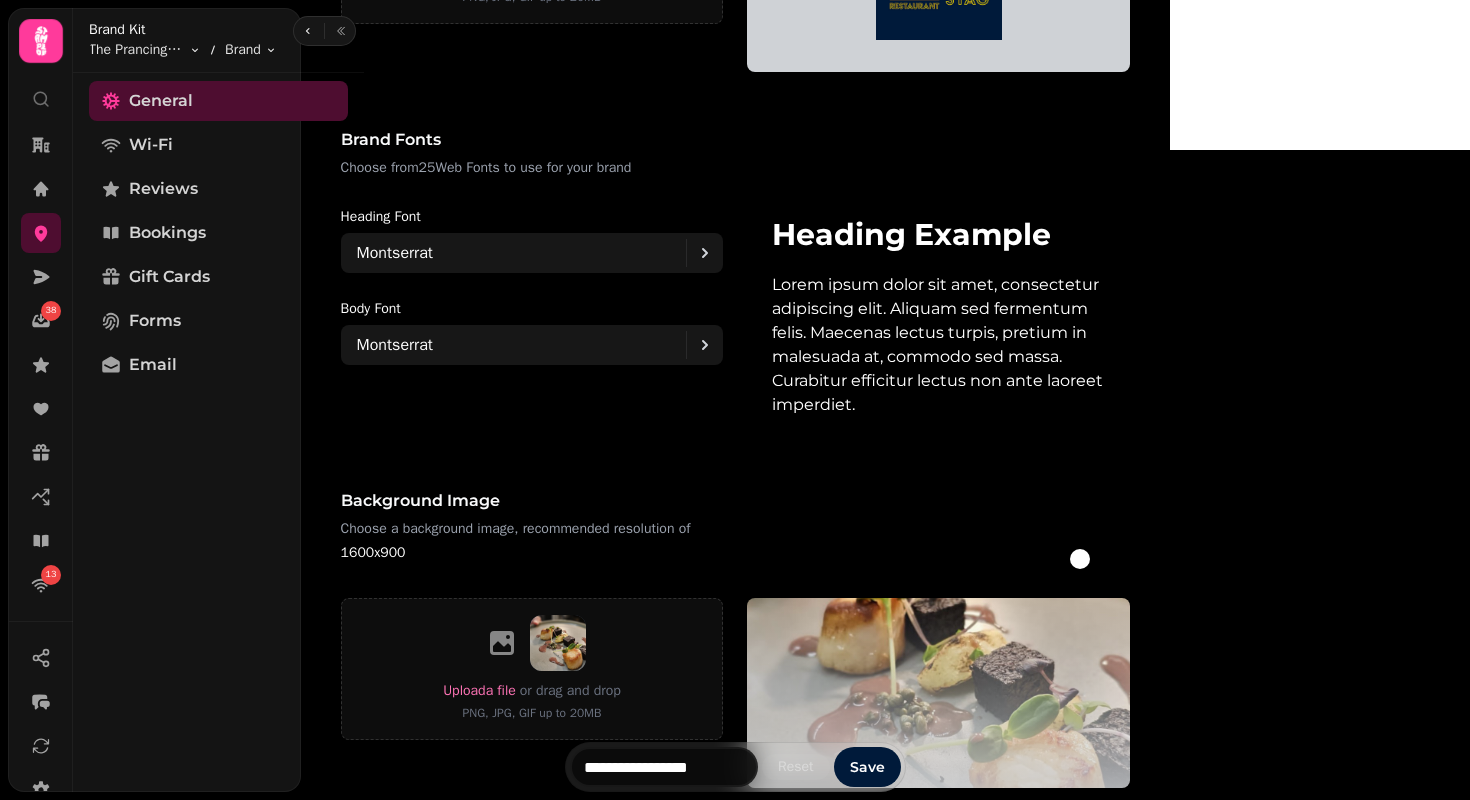scroll, scrollTop: 0, scrollLeft: 0, axis: both 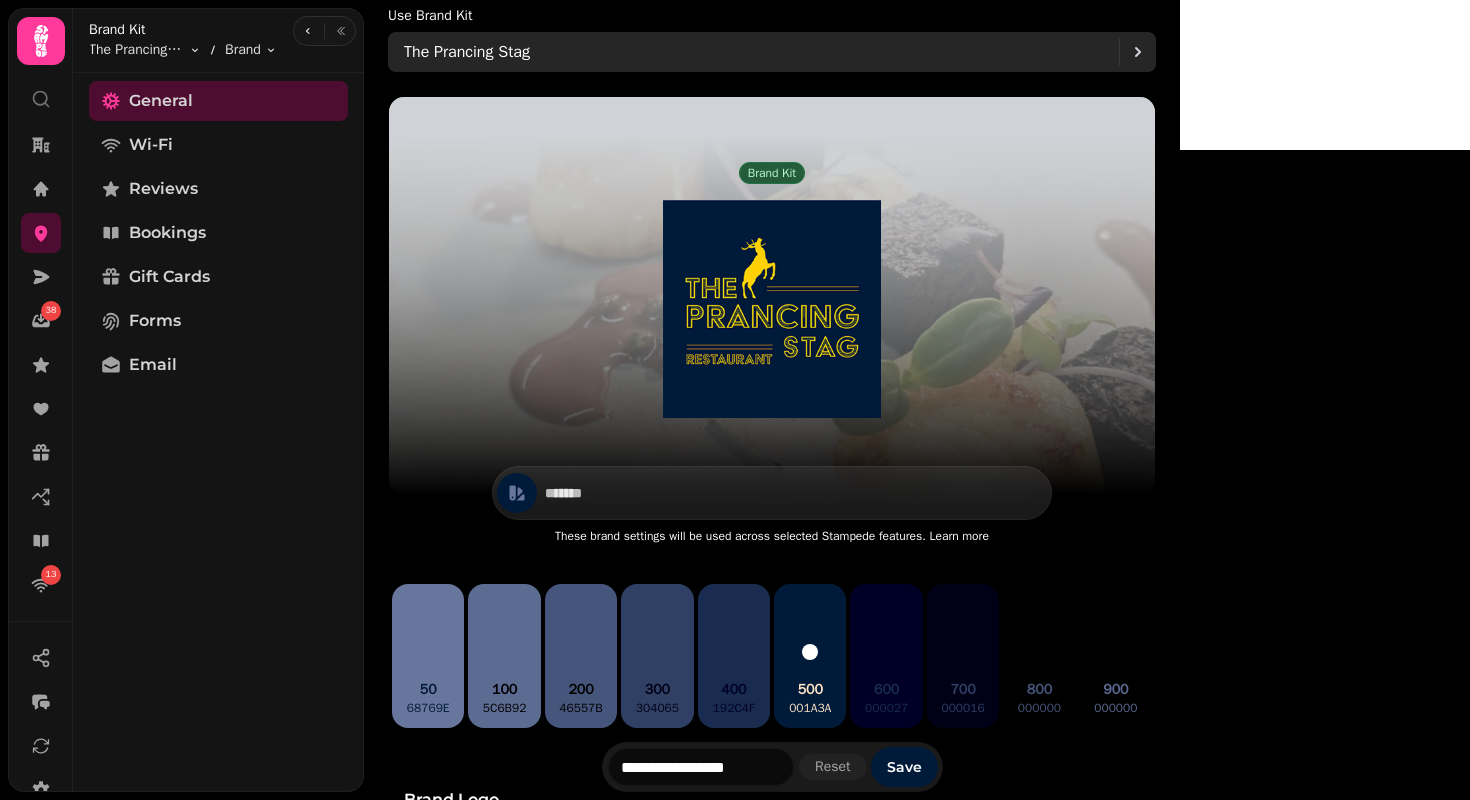 click on "The Prancing Stag" at bounding box center [761, 52] 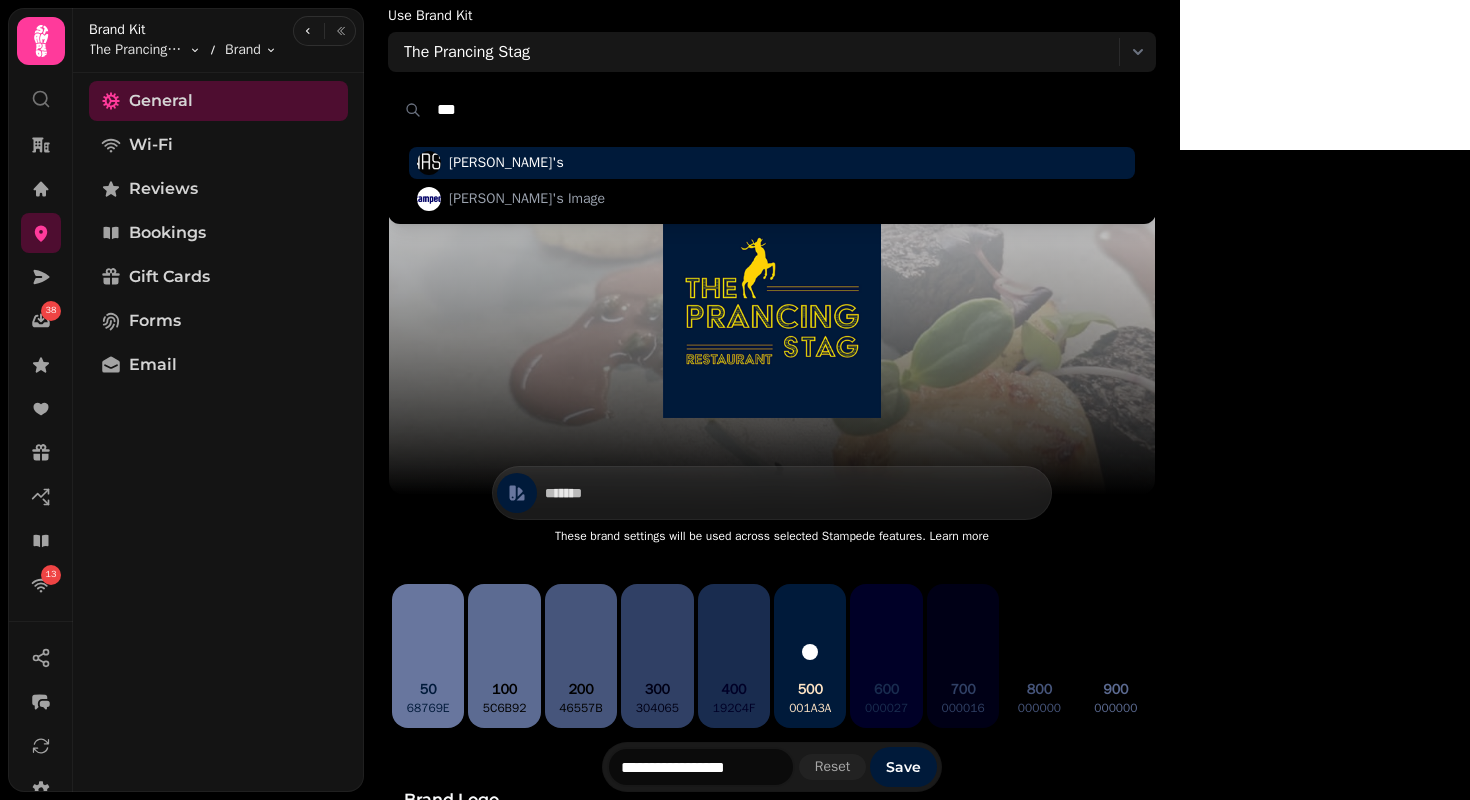 type on "***" 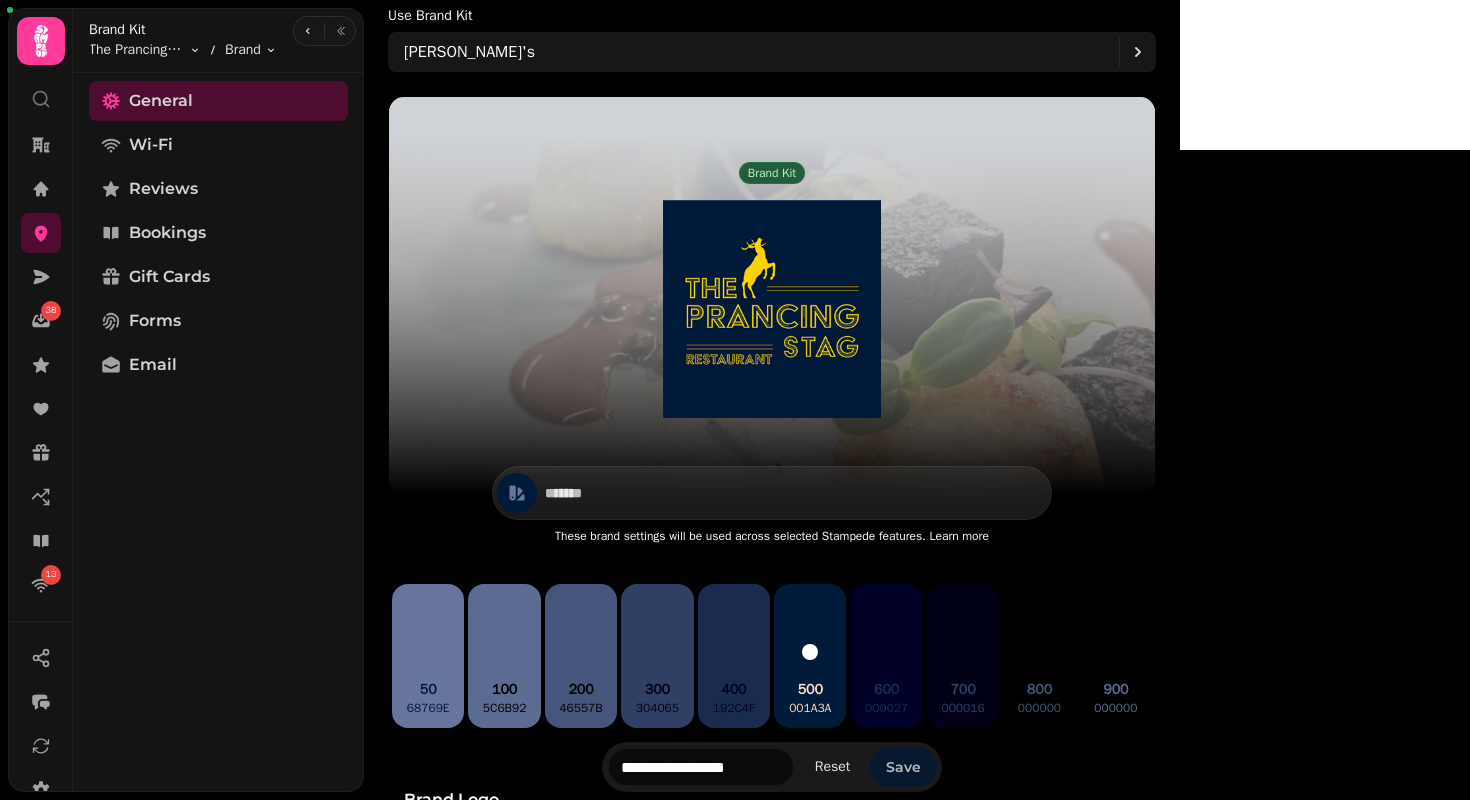 type on "*********" 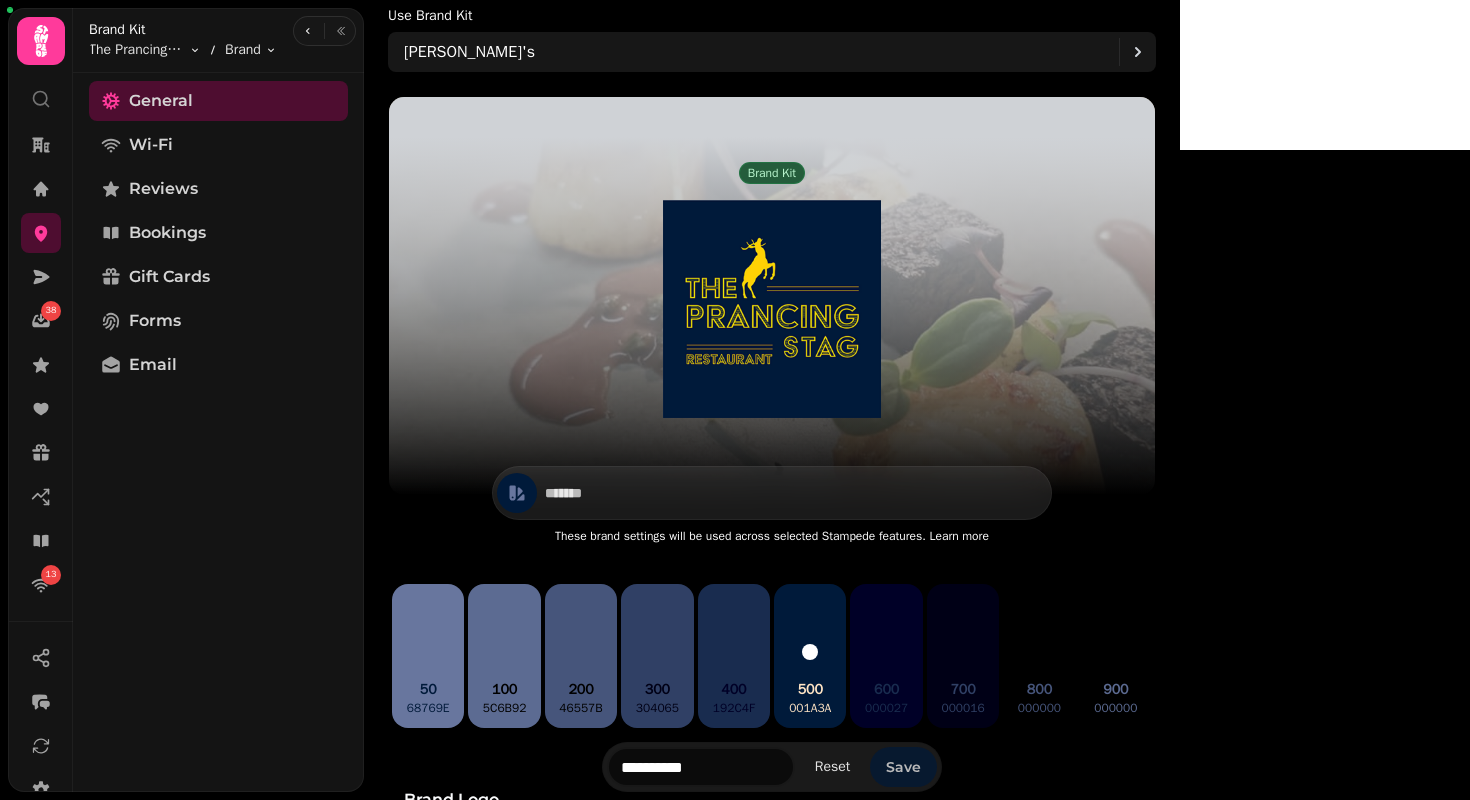 type on "*******" 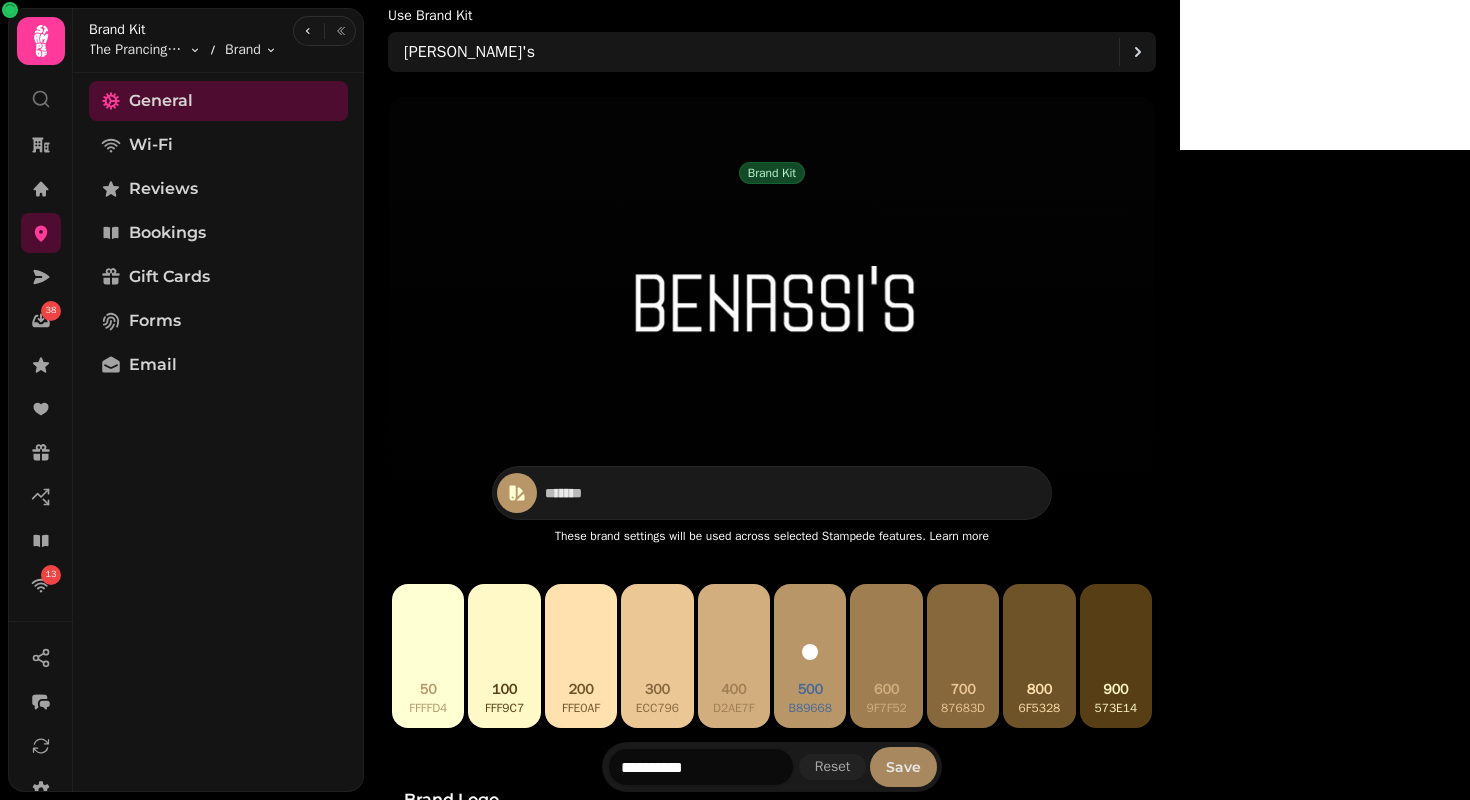 click on "Save" at bounding box center [903, 767] 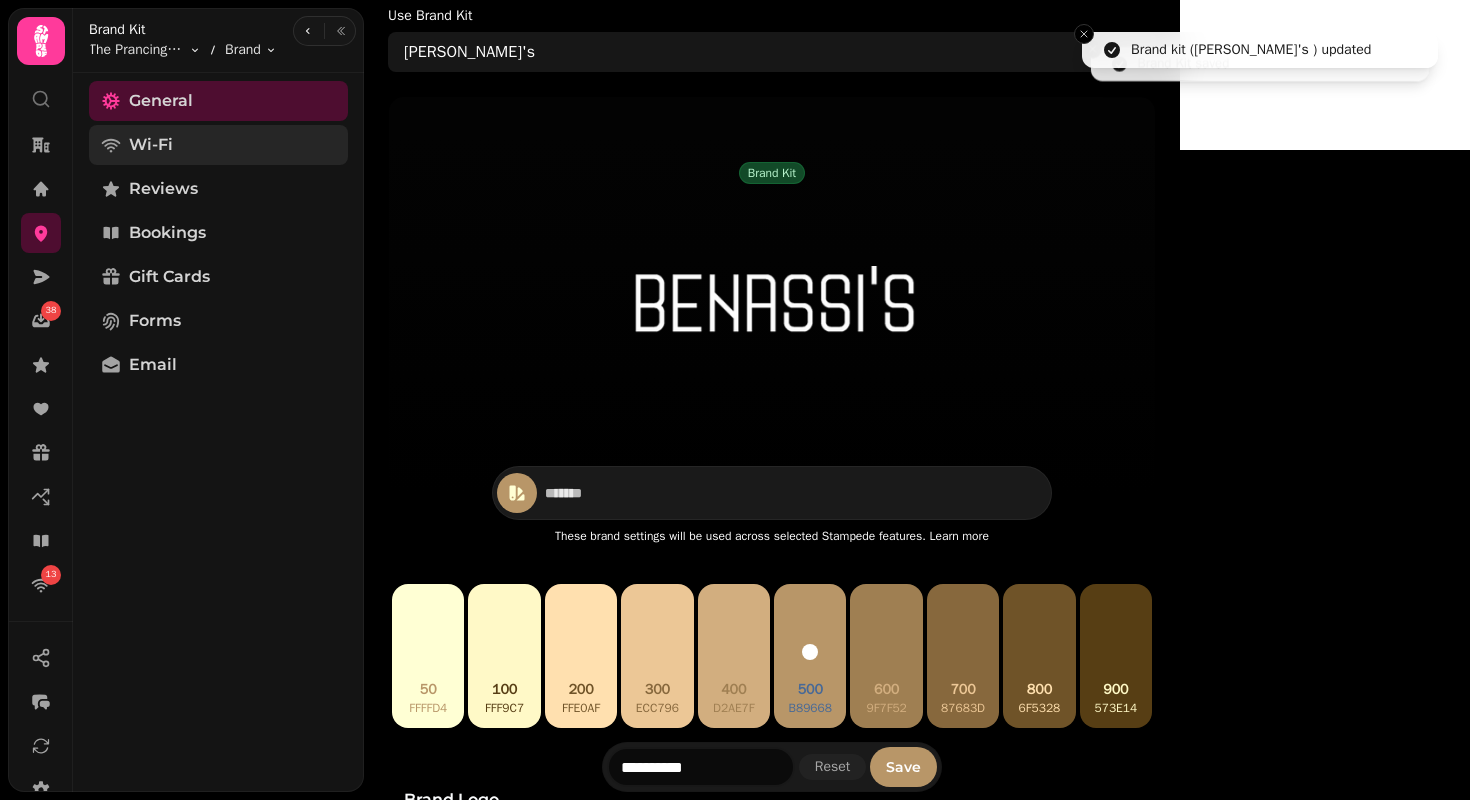 click on "Wi-Fi" at bounding box center [218, 145] 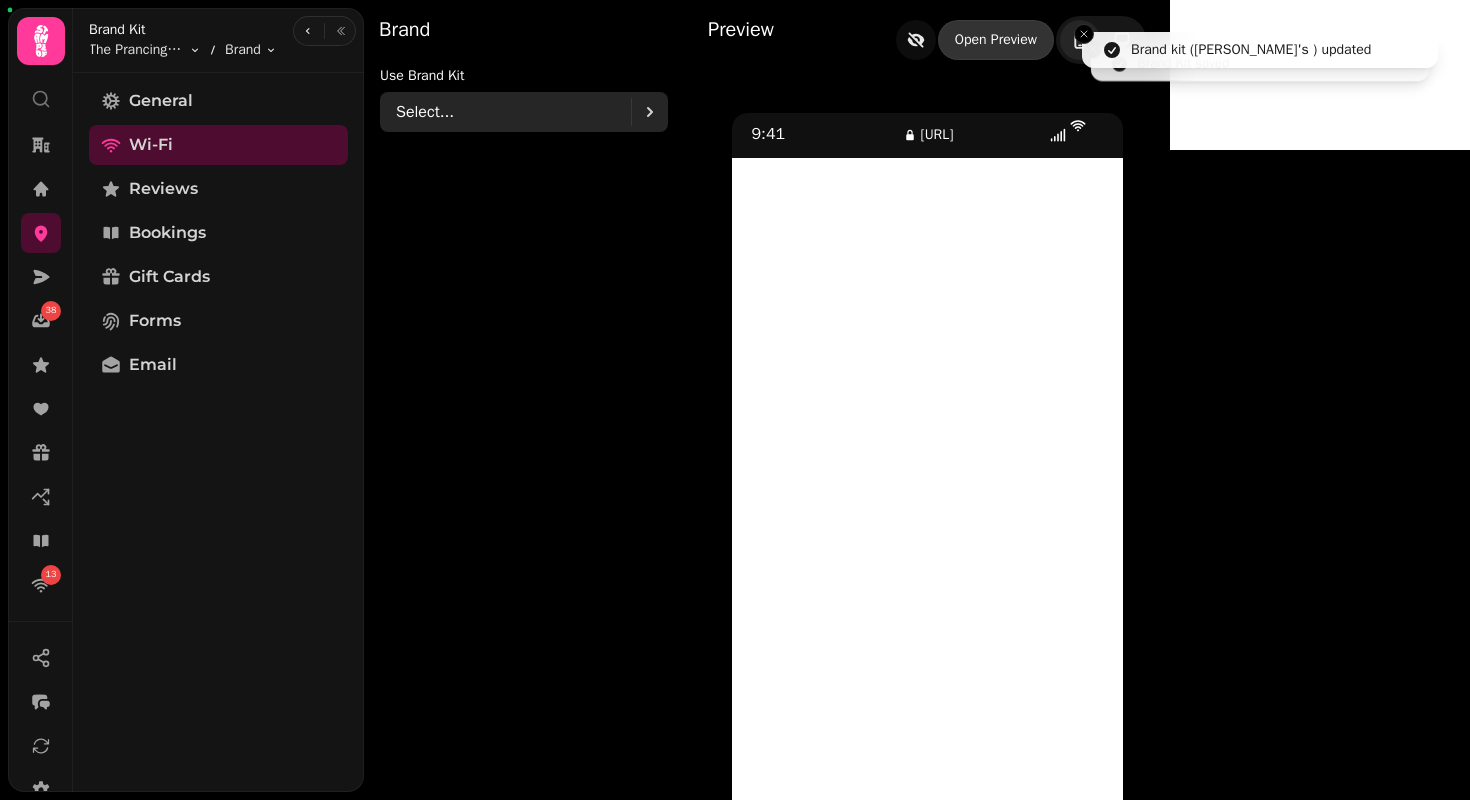 click on "Select..." at bounding box center (513, 112) 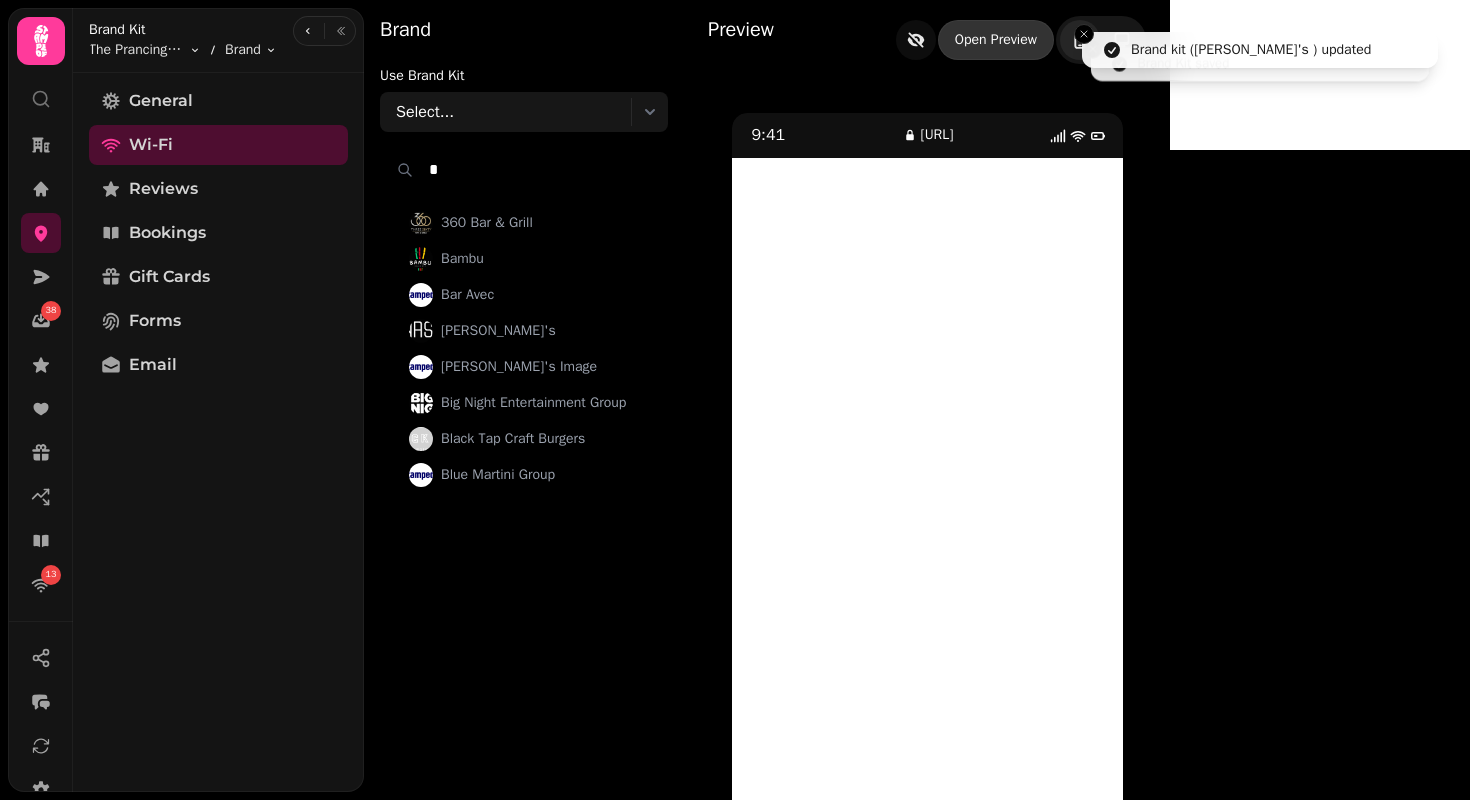 type on "**" 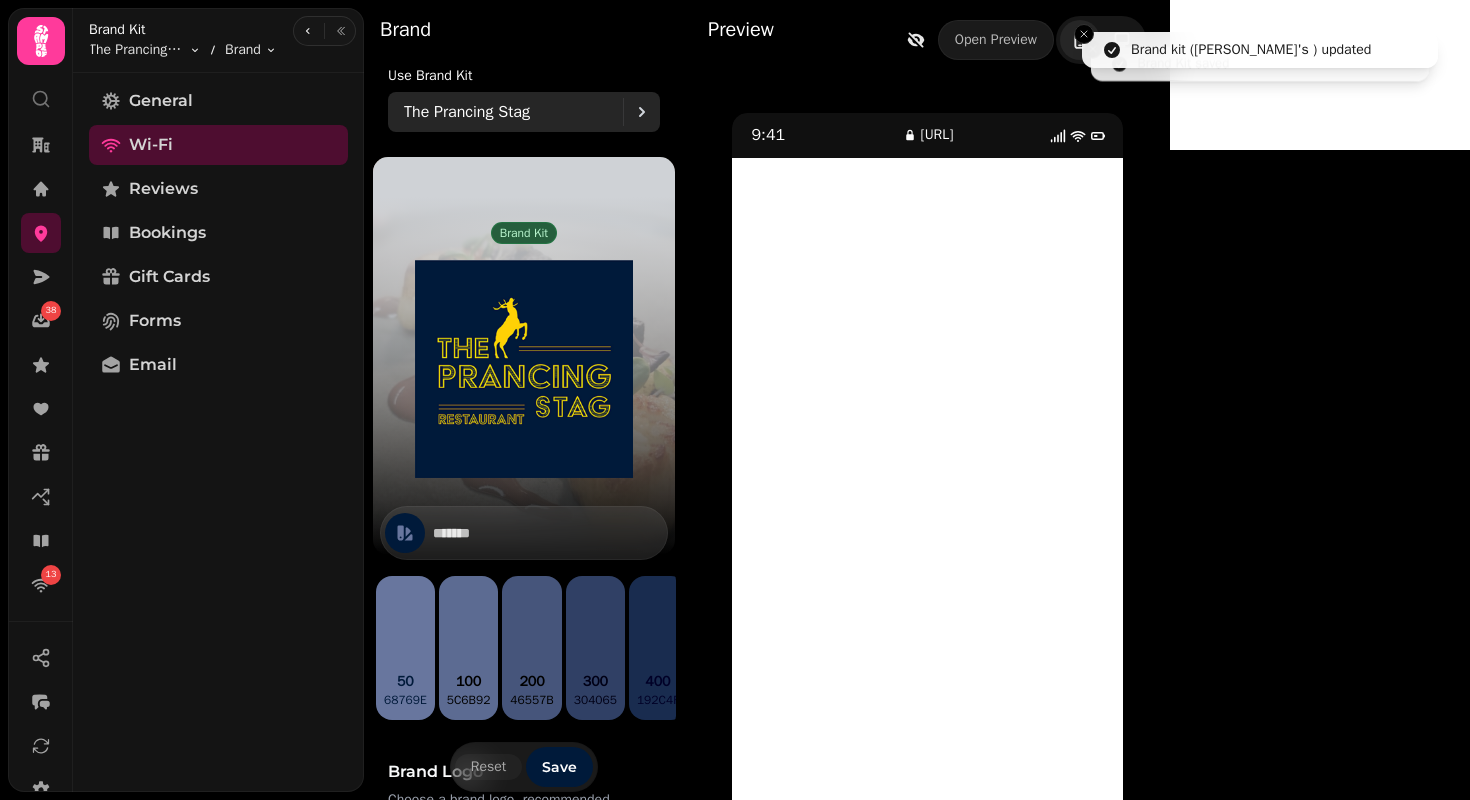 click on "The Prancing Stag" at bounding box center [513, 112] 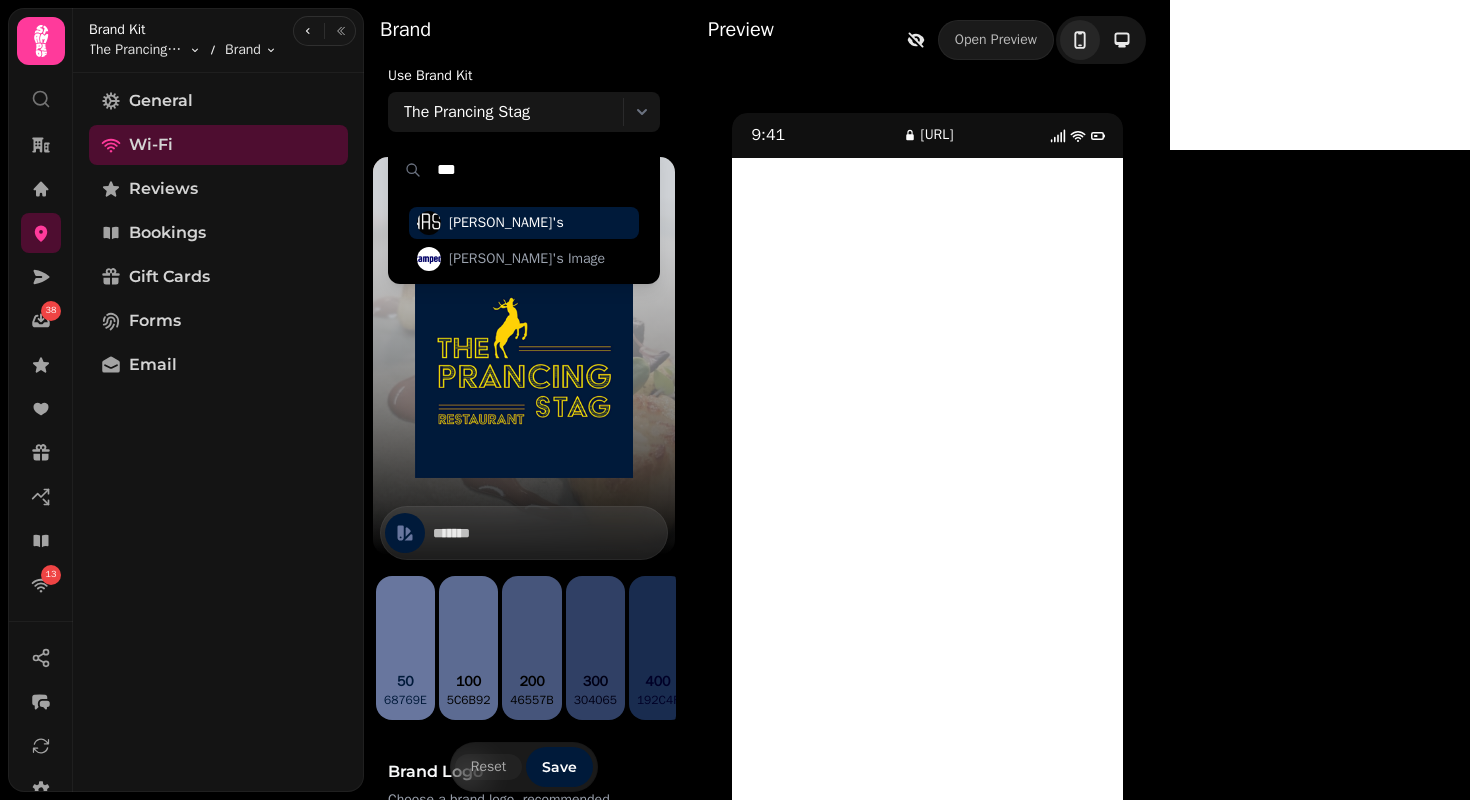 type on "***" 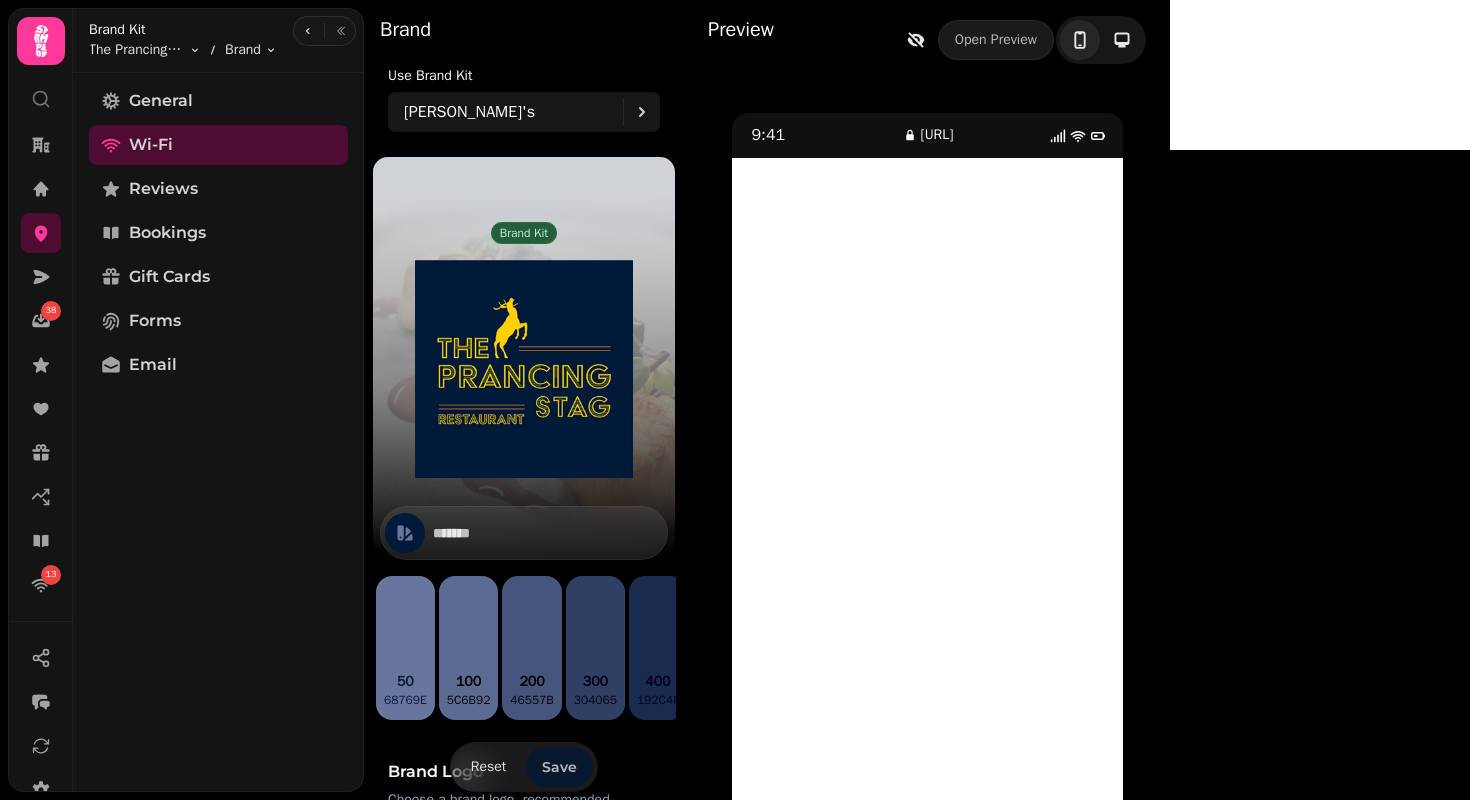 type on "*******" 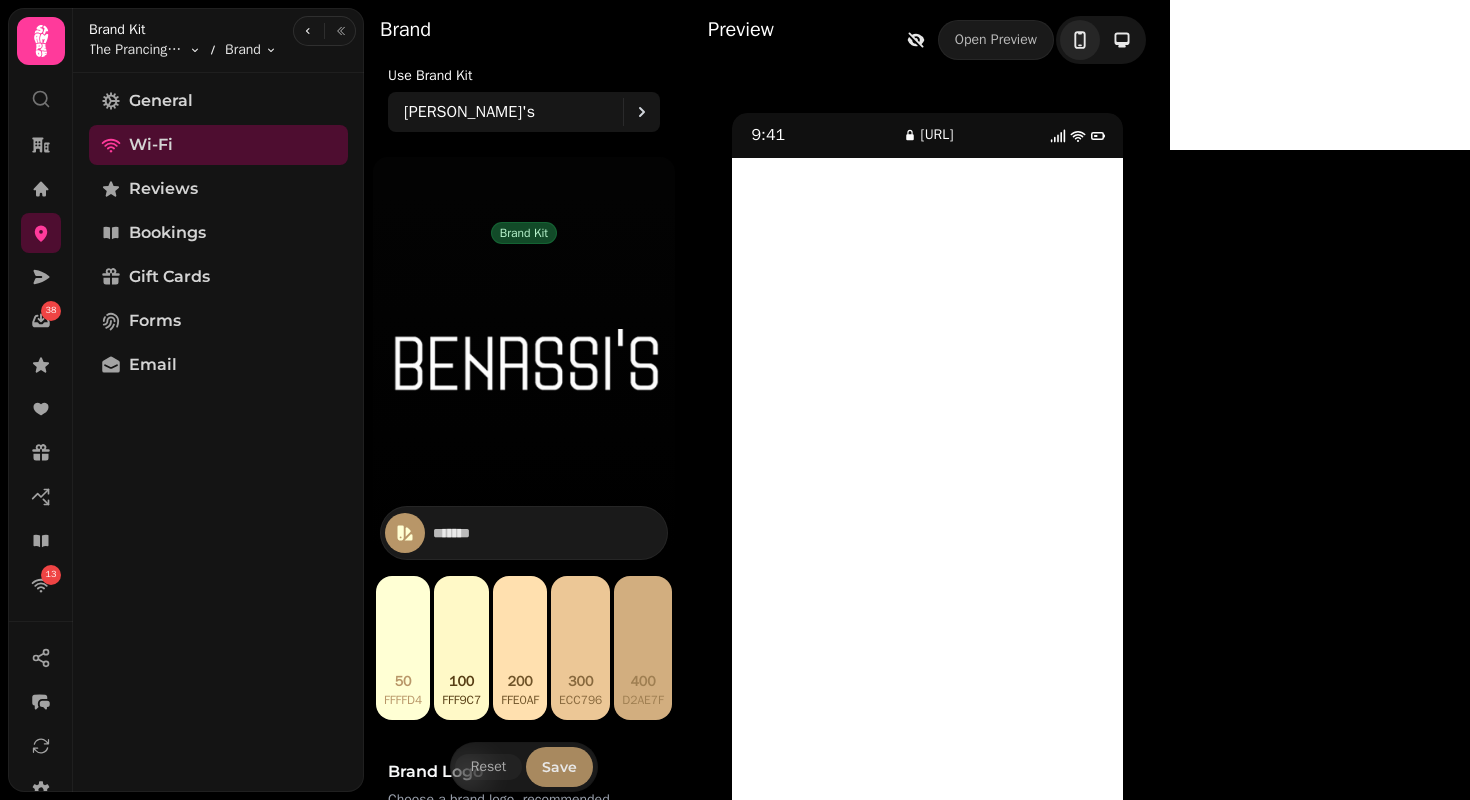 click on "Save" at bounding box center [559, 767] 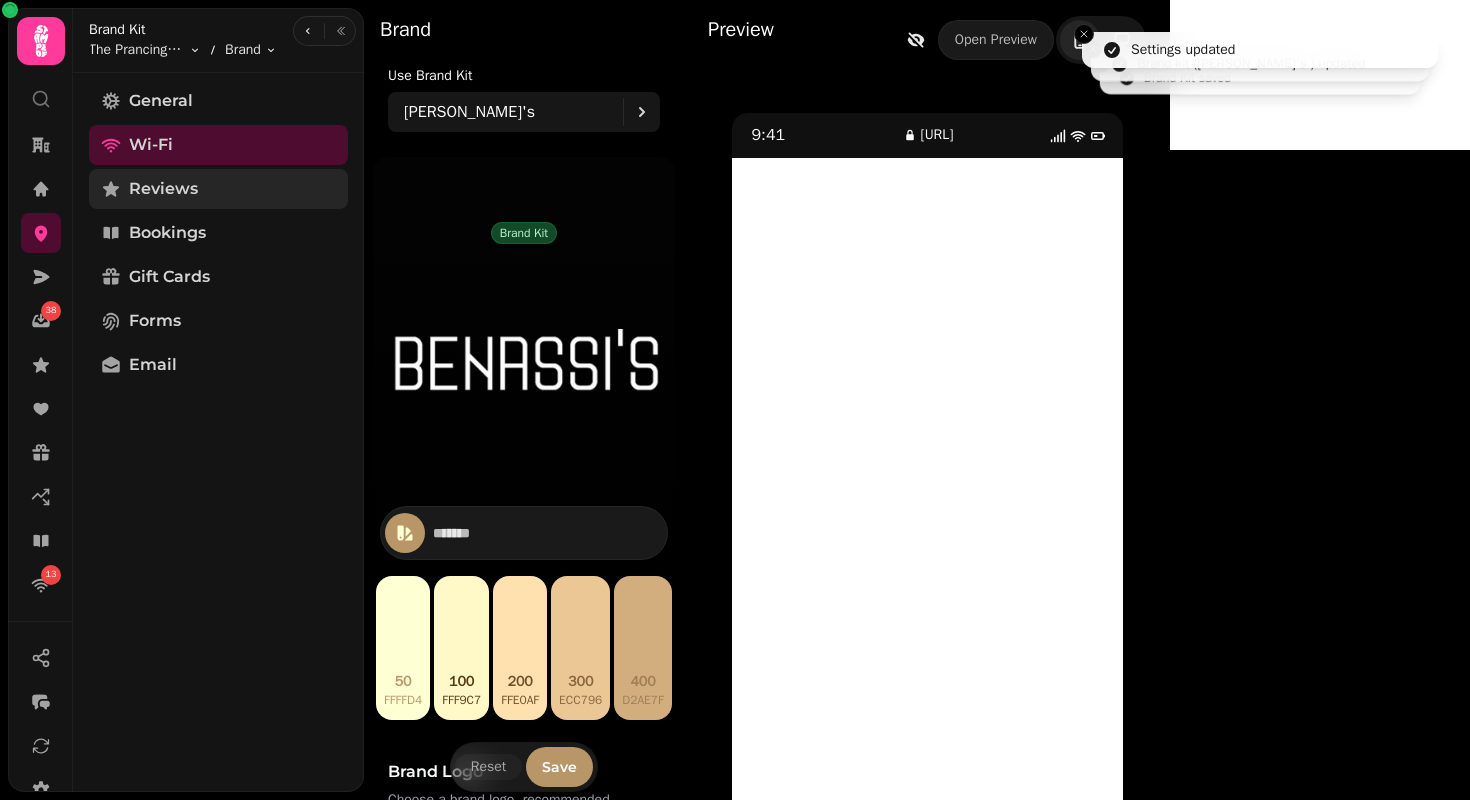 click on "Reviews" at bounding box center [218, 189] 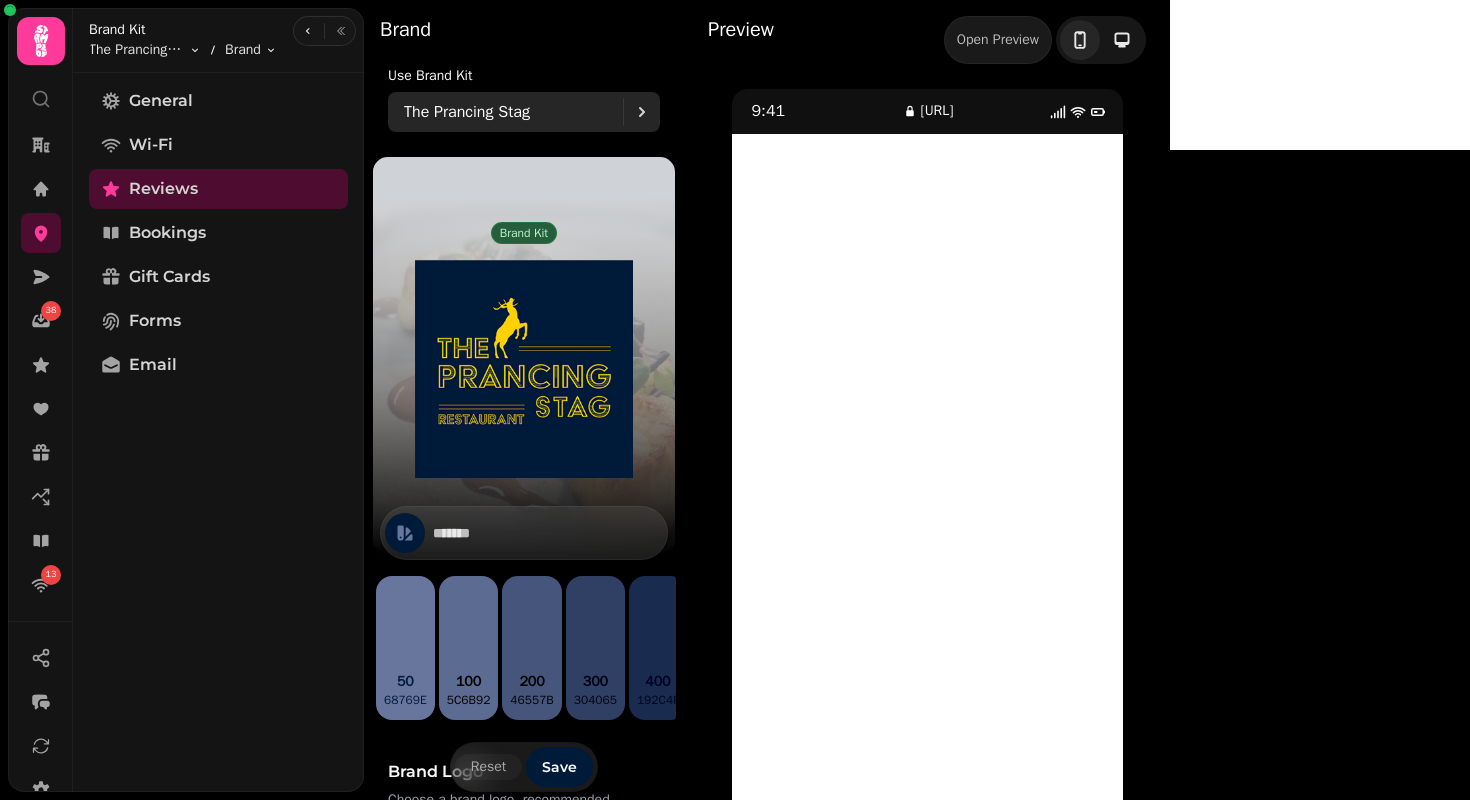 click on "The Prancing Stag" at bounding box center (513, 112) 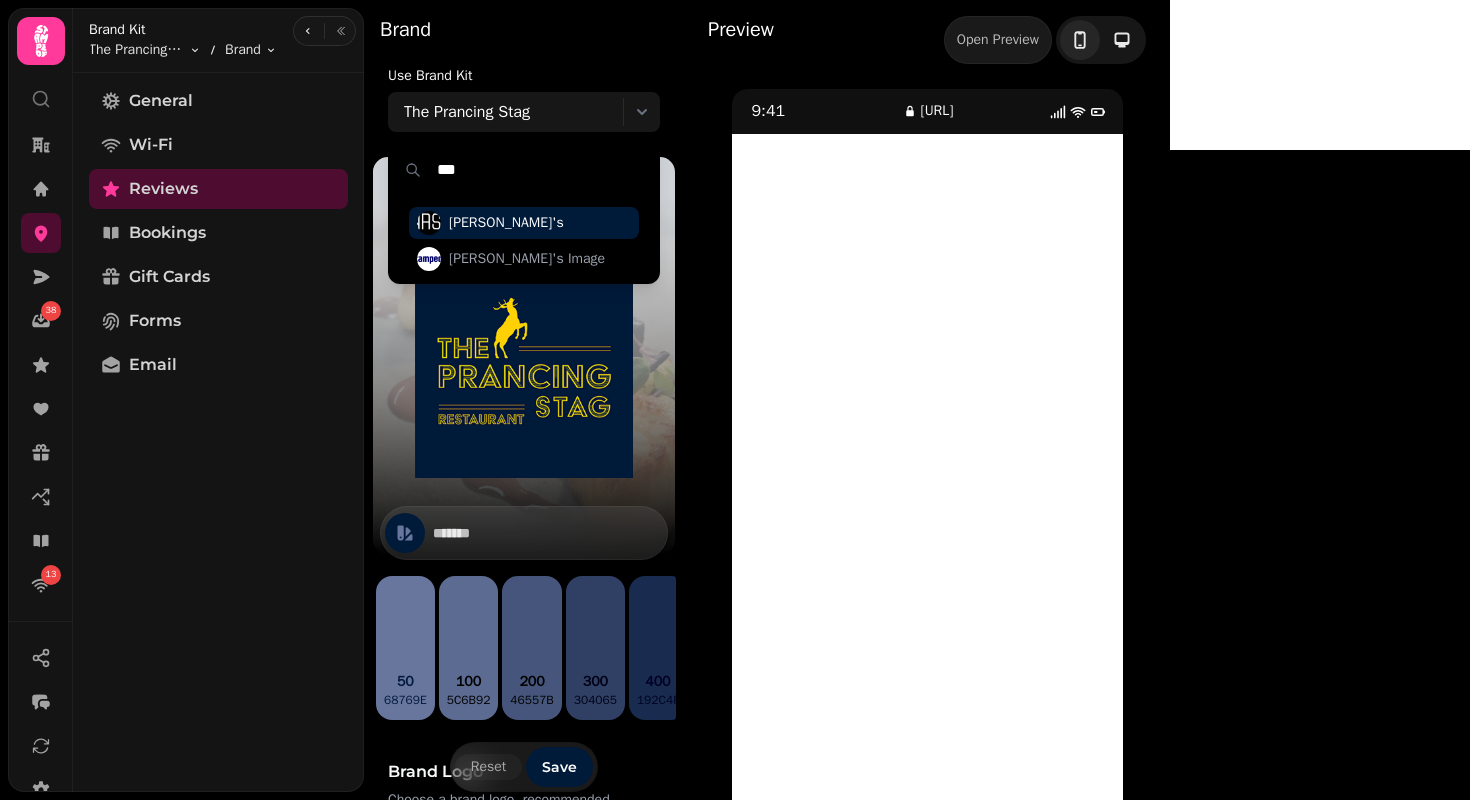 type on "***" 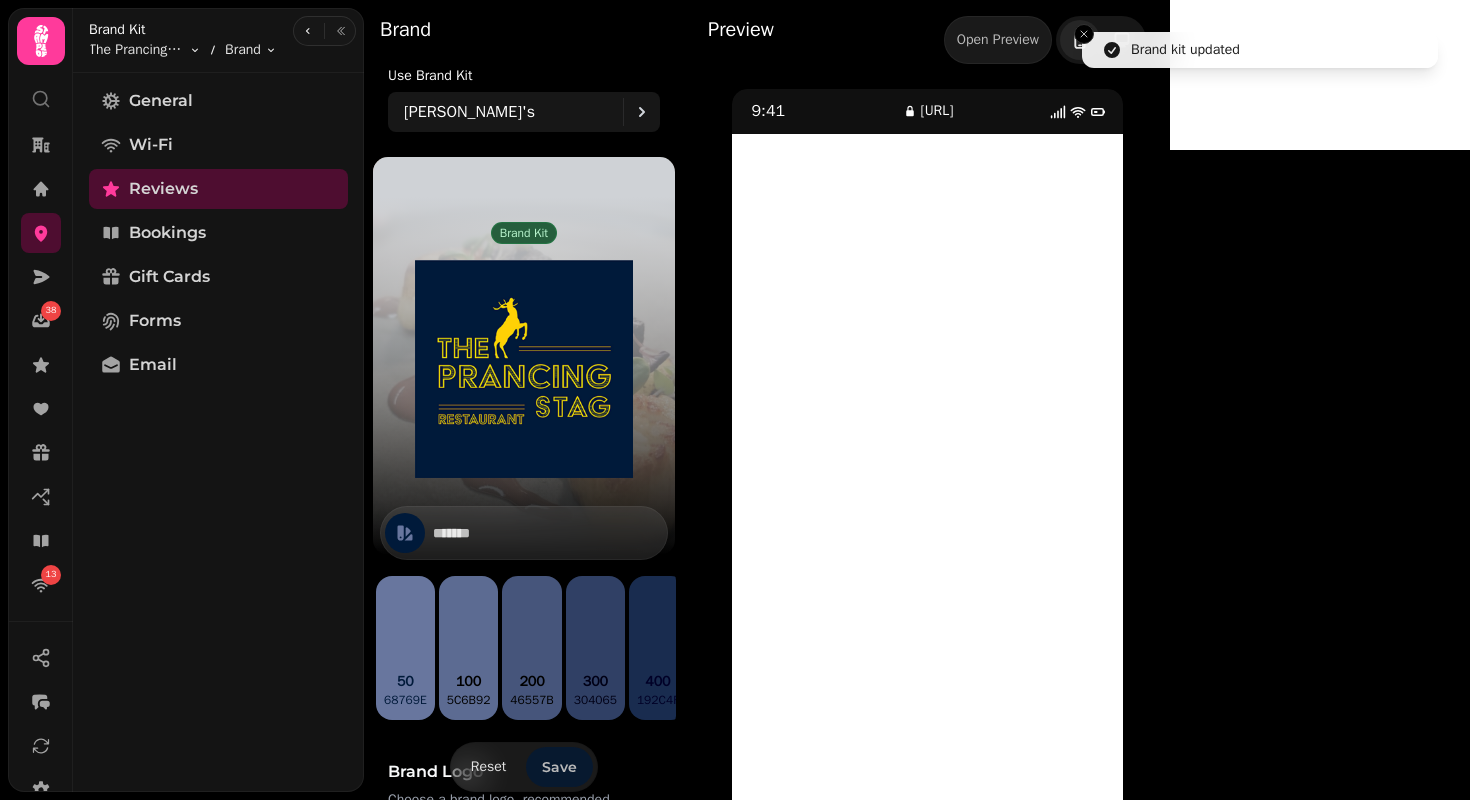 type on "*******" 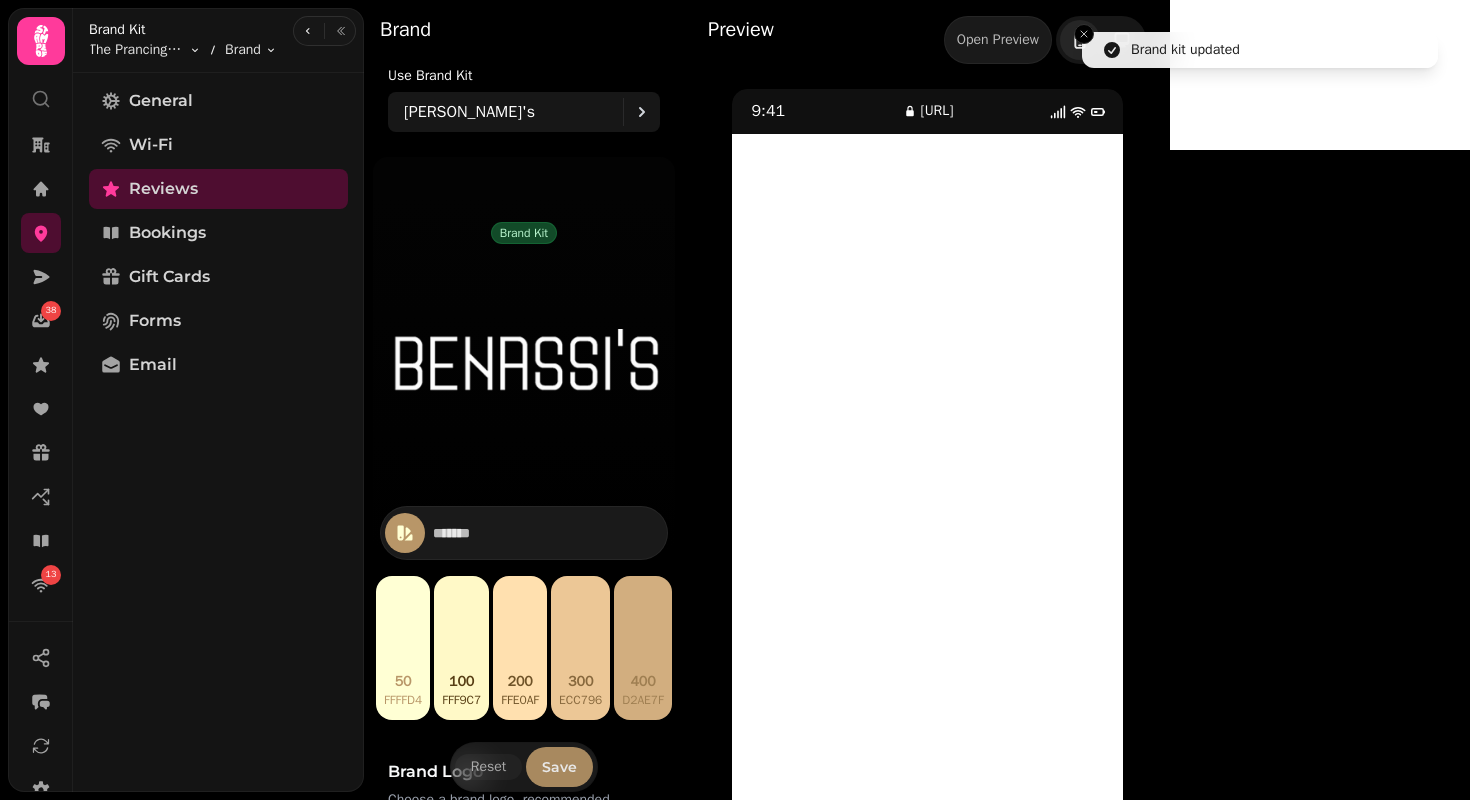 click on "Save" at bounding box center (559, 767) 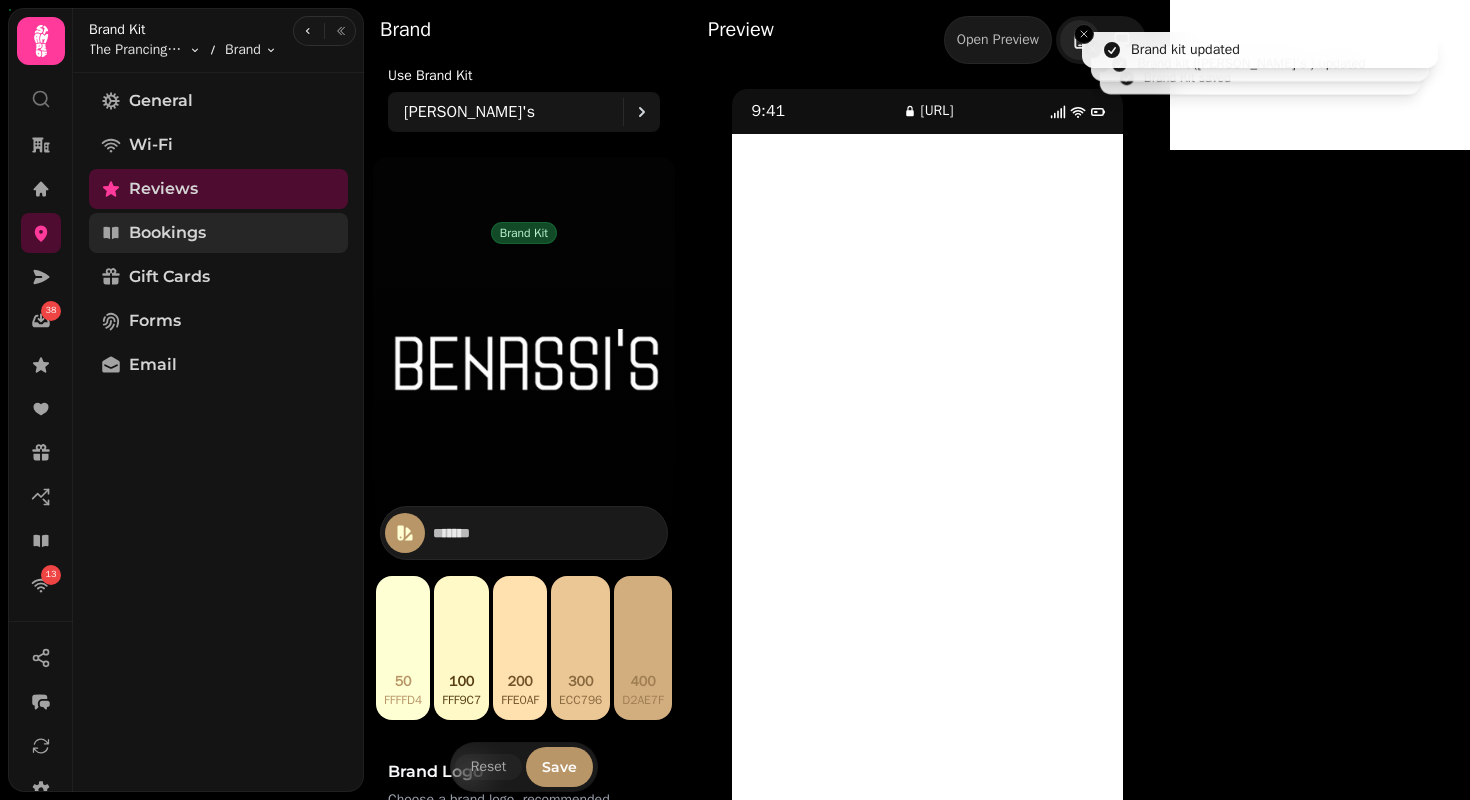 click on "Bookings" at bounding box center [218, 233] 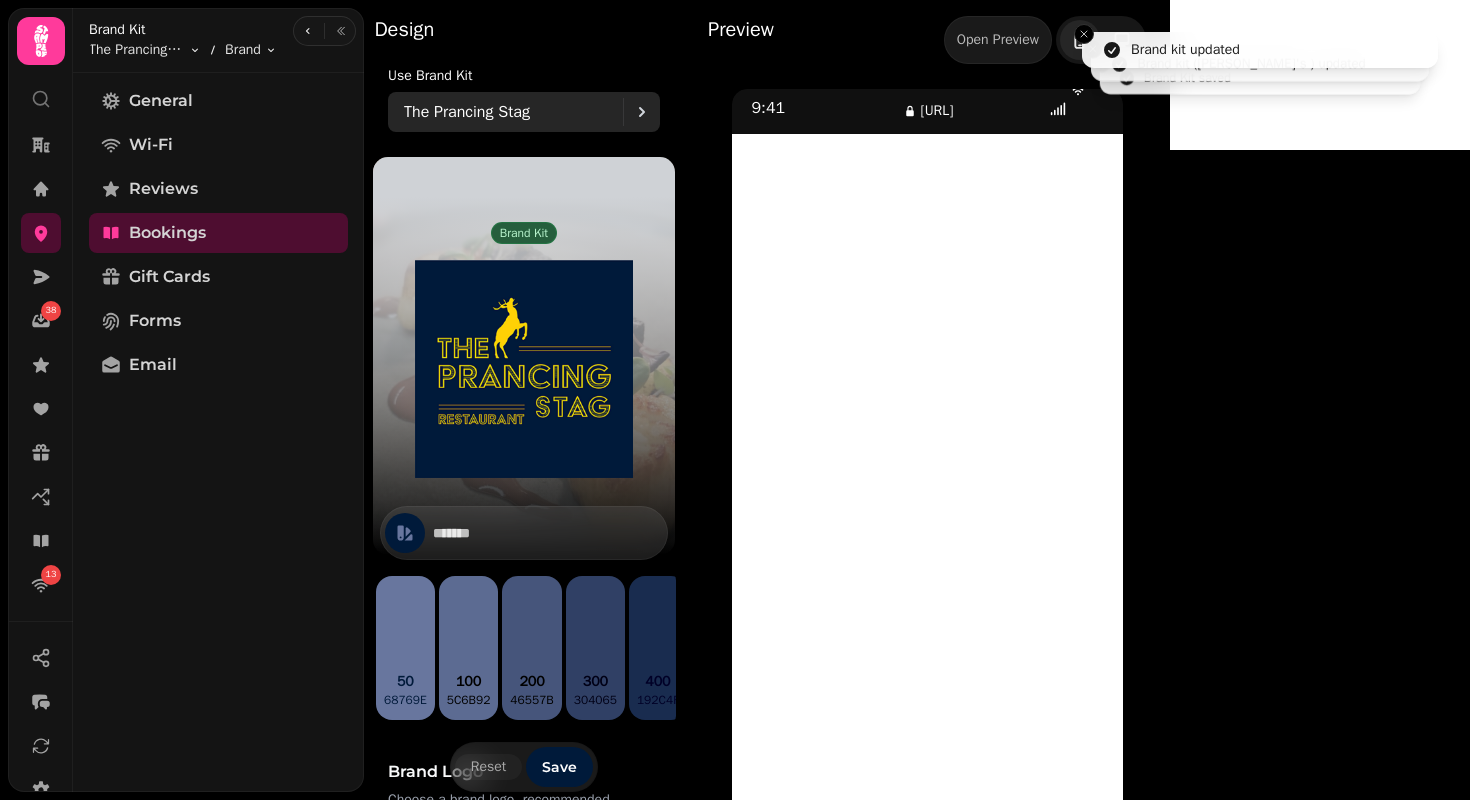 click on "The Prancing Stag" at bounding box center (467, 112) 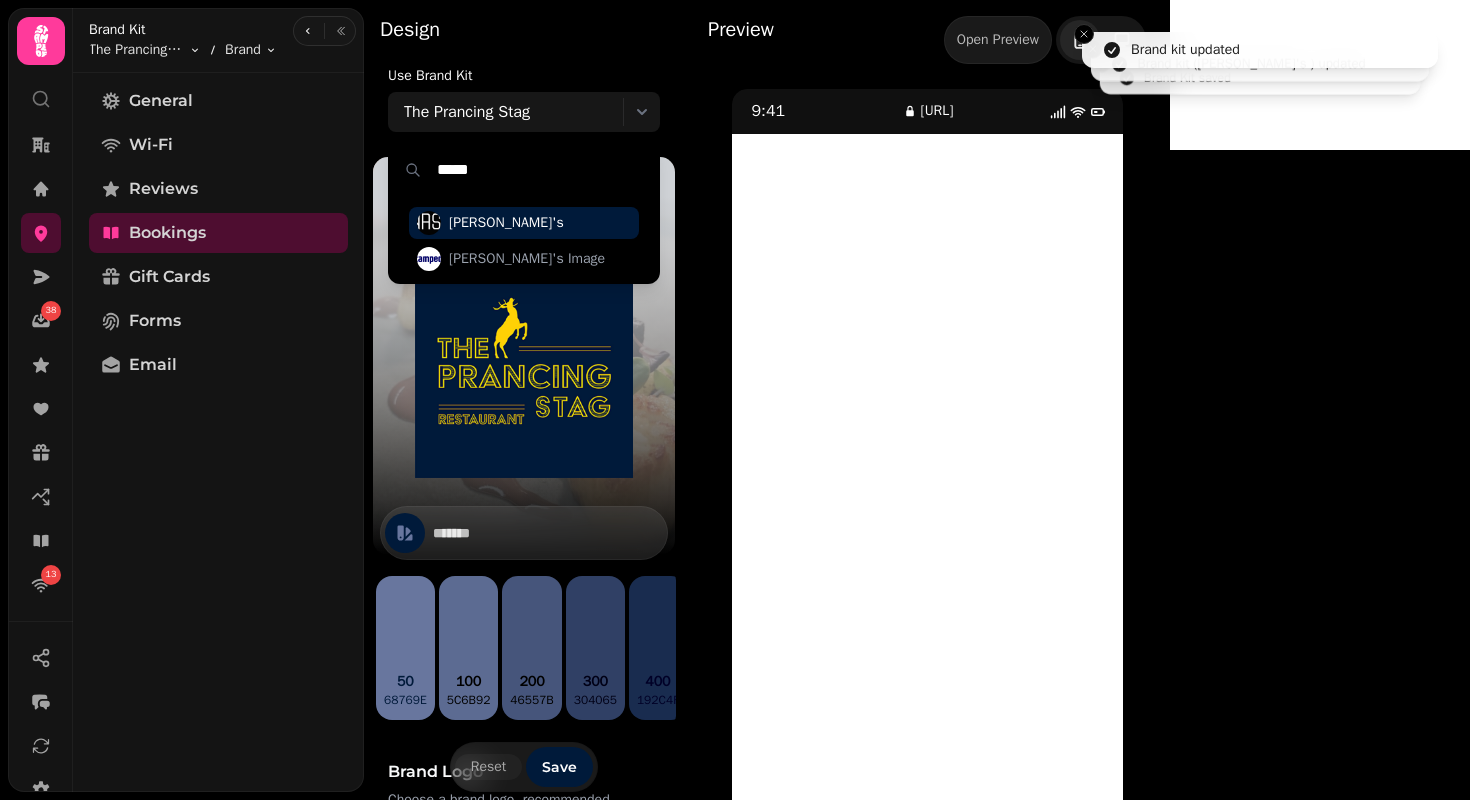 type on "*****" 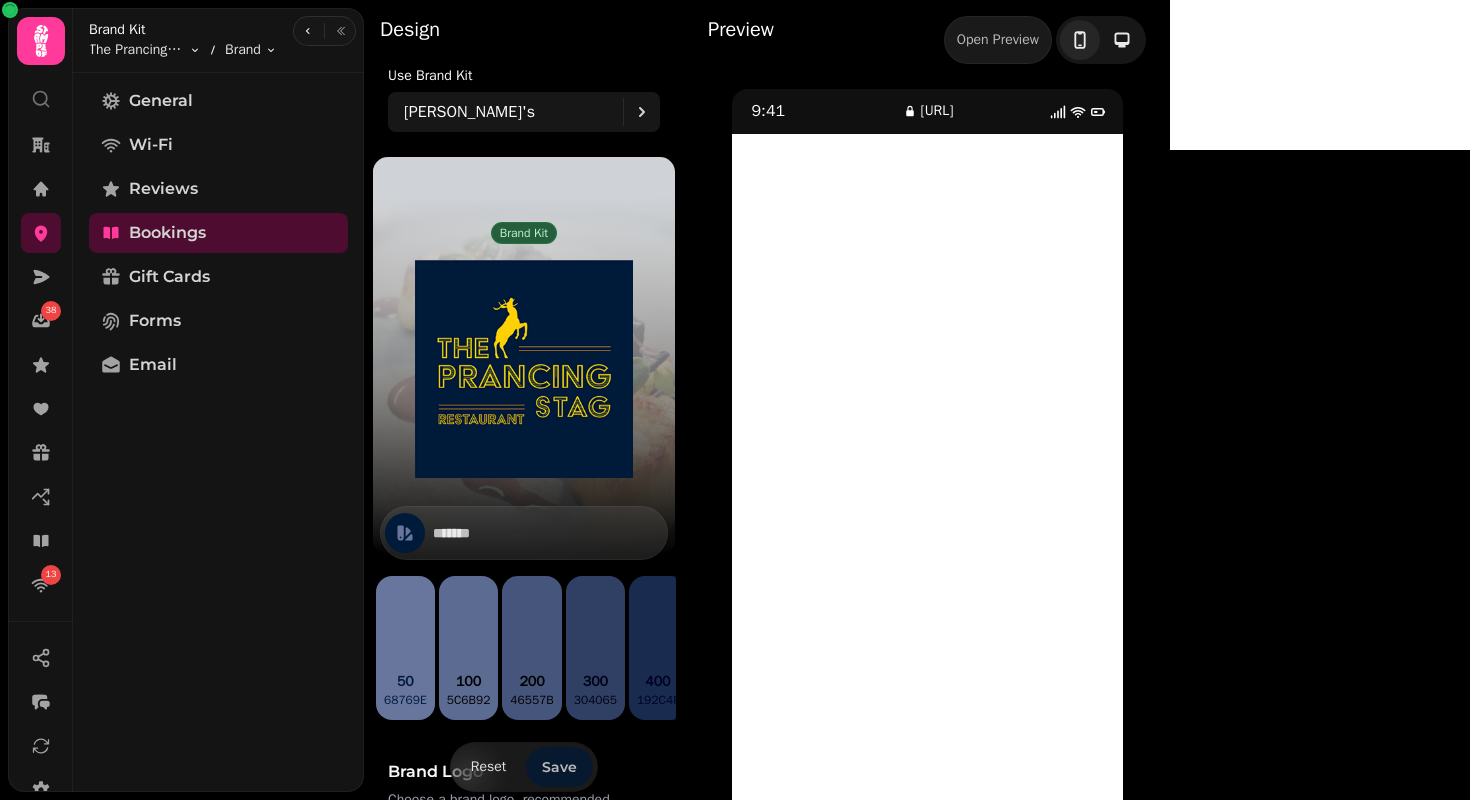 type on "*******" 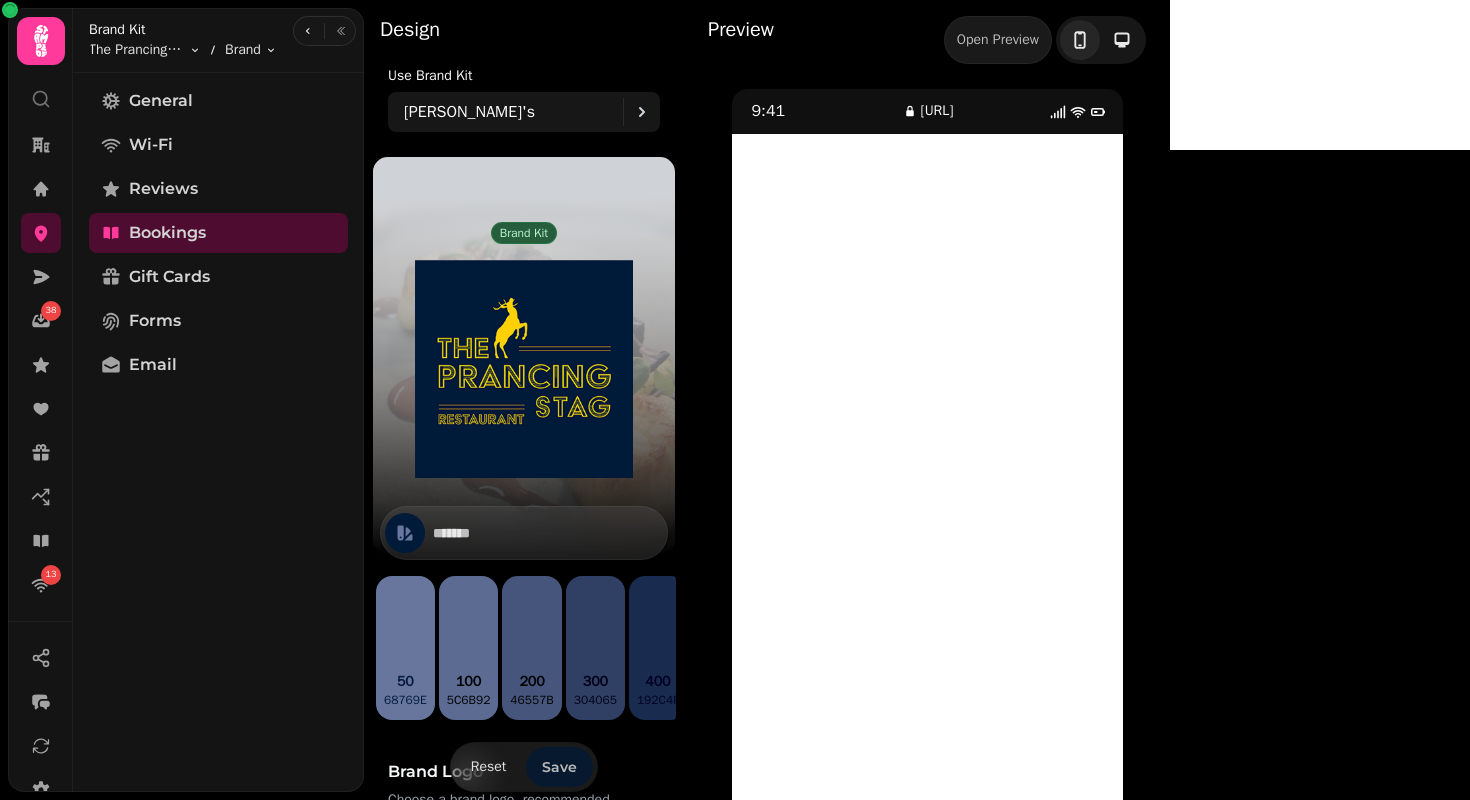 type on "*******" 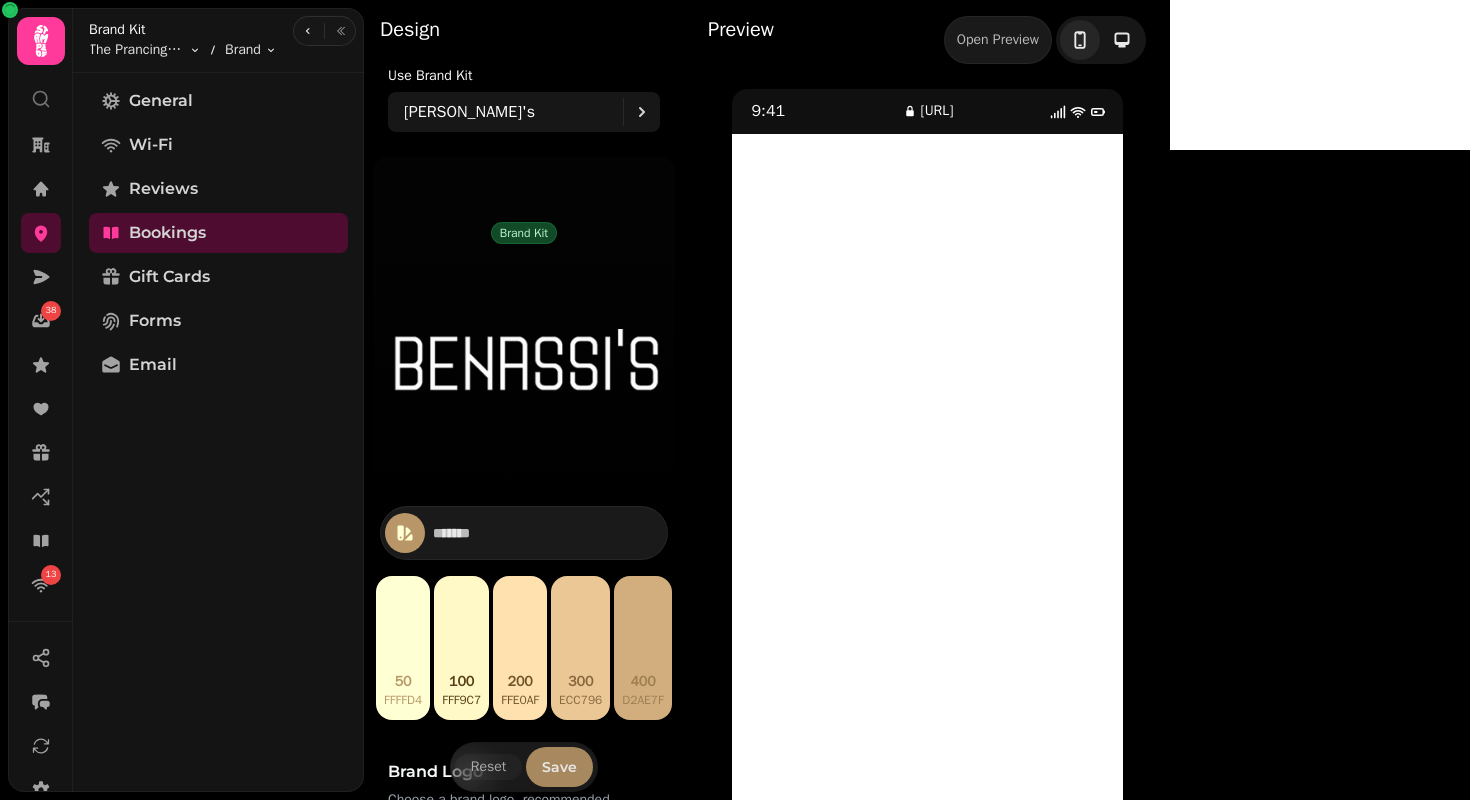 click on "Save" at bounding box center [559, 767] 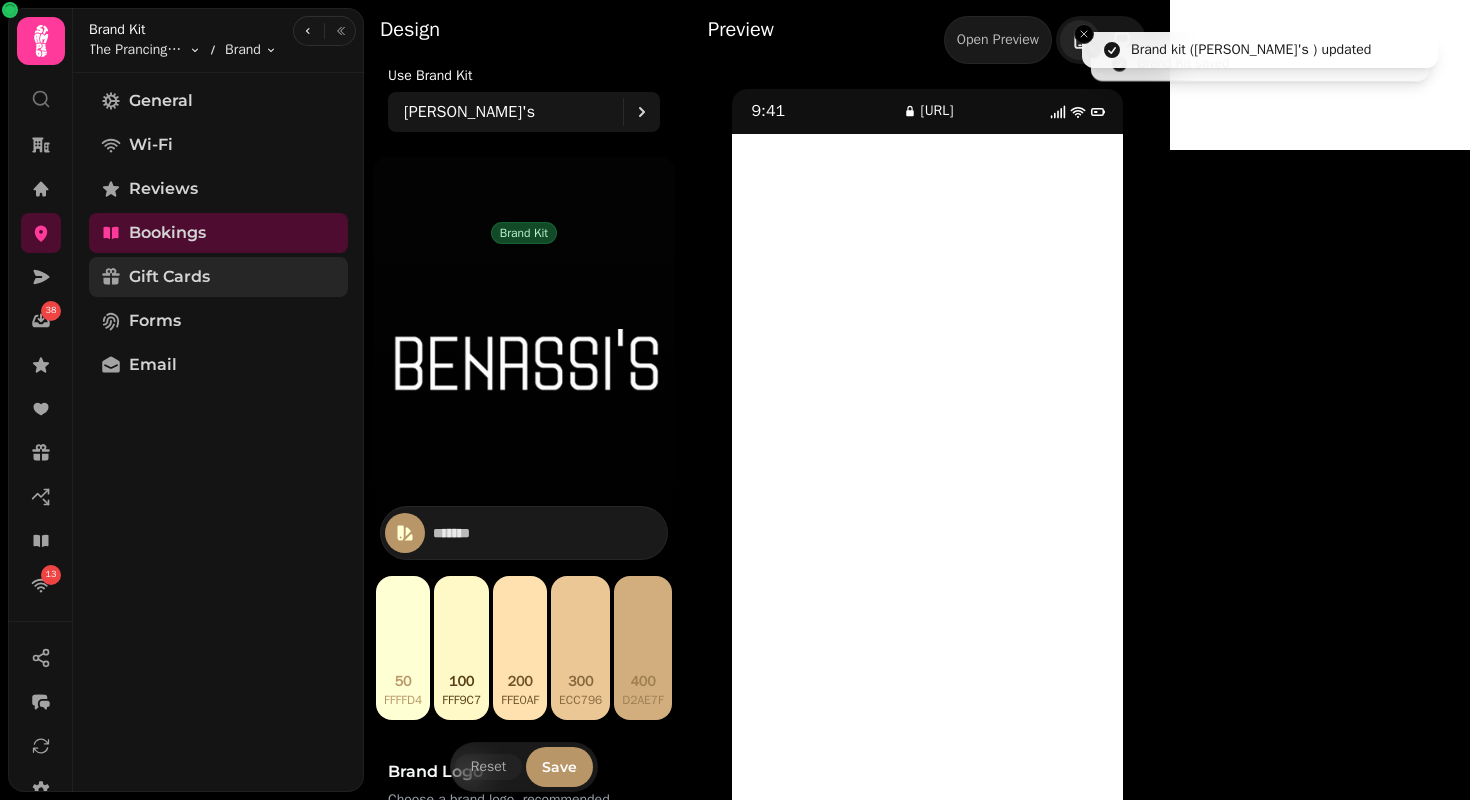 click on "Gift Cards" at bounding box center [218, 277] 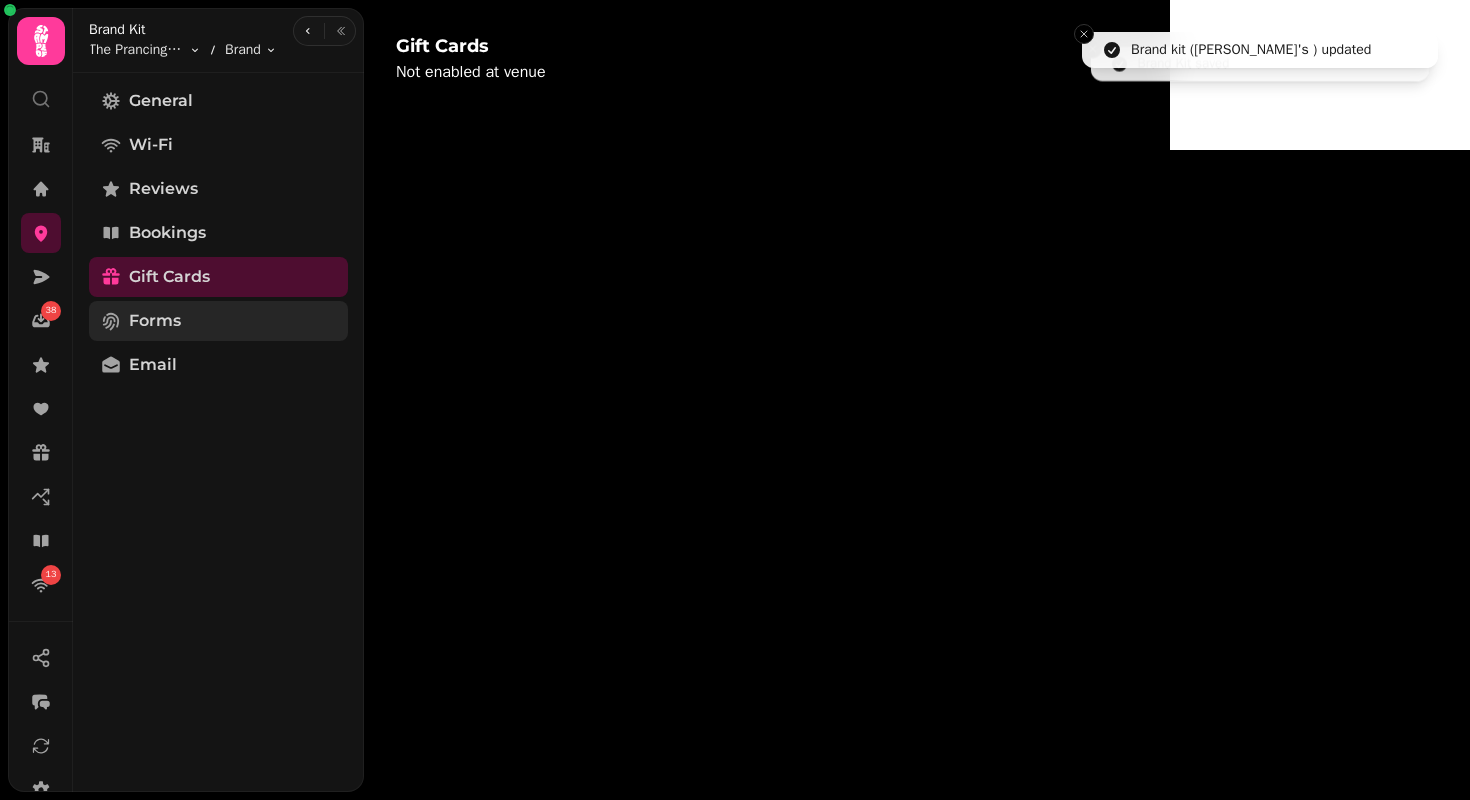 click on "Forms" at bounding box center [218, 321] 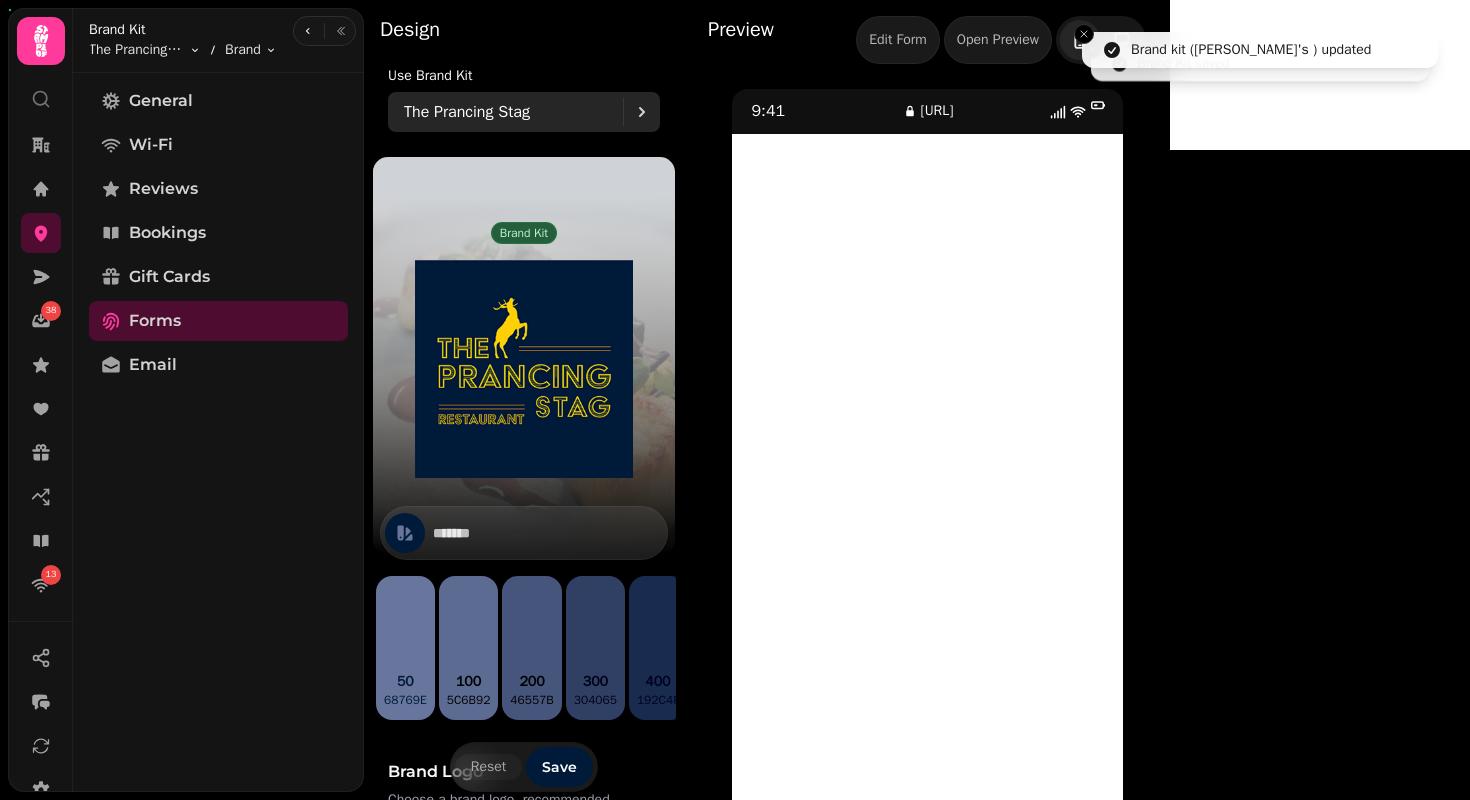 click on "The Prancing Stag" at bounding box center (467, 112) 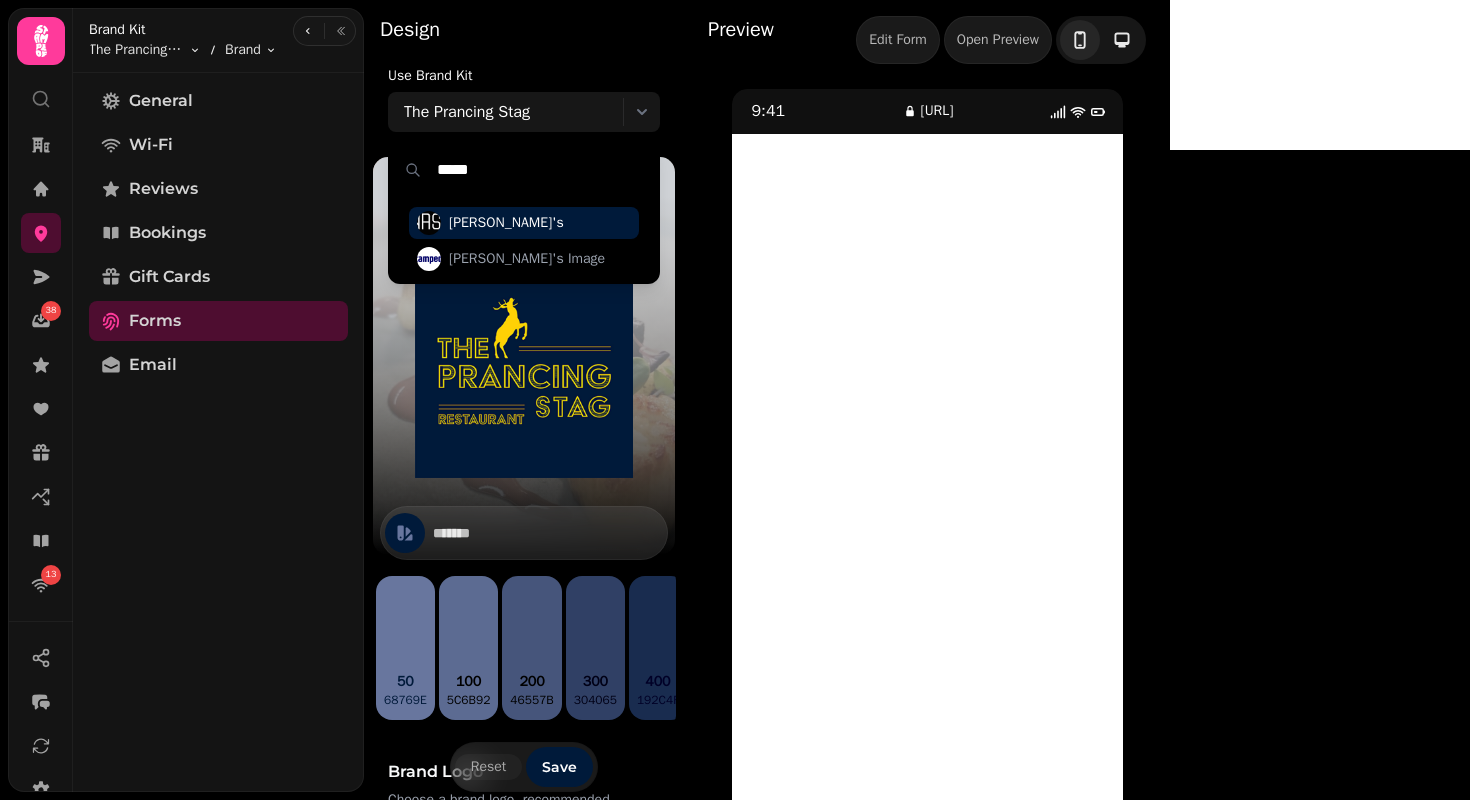 type on "*****" 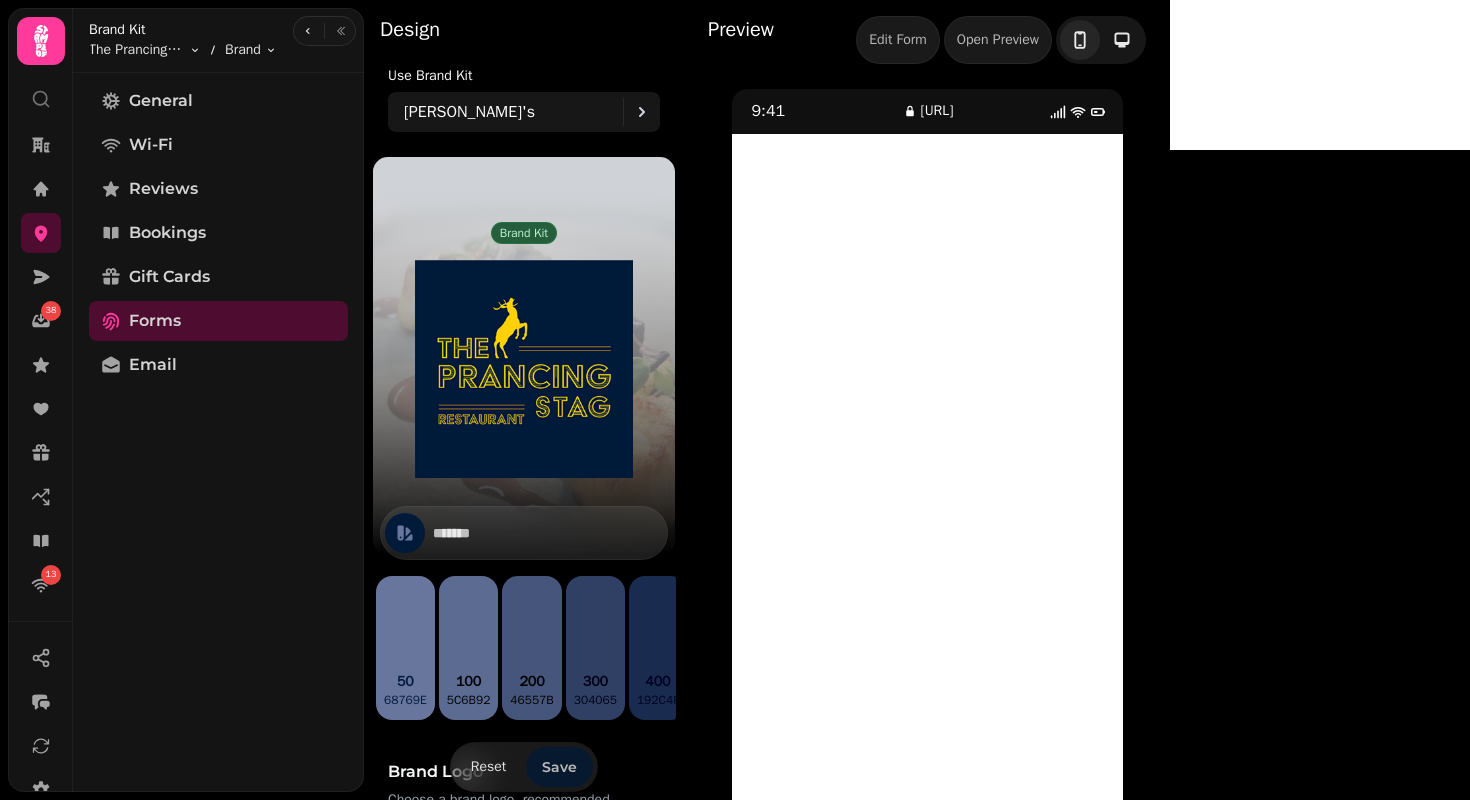 type on "*******" 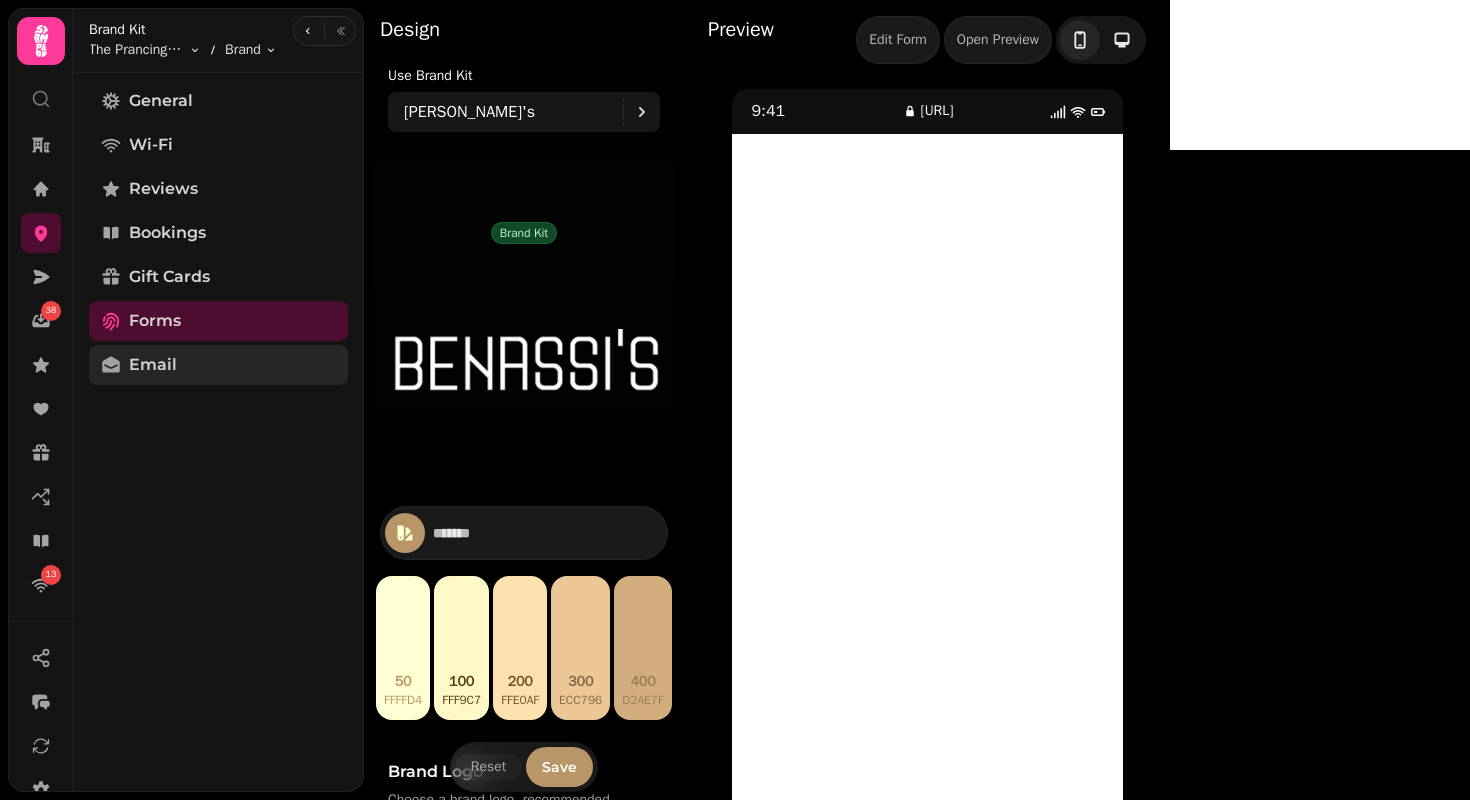 click on "Email" at bounding box center (218, 365) 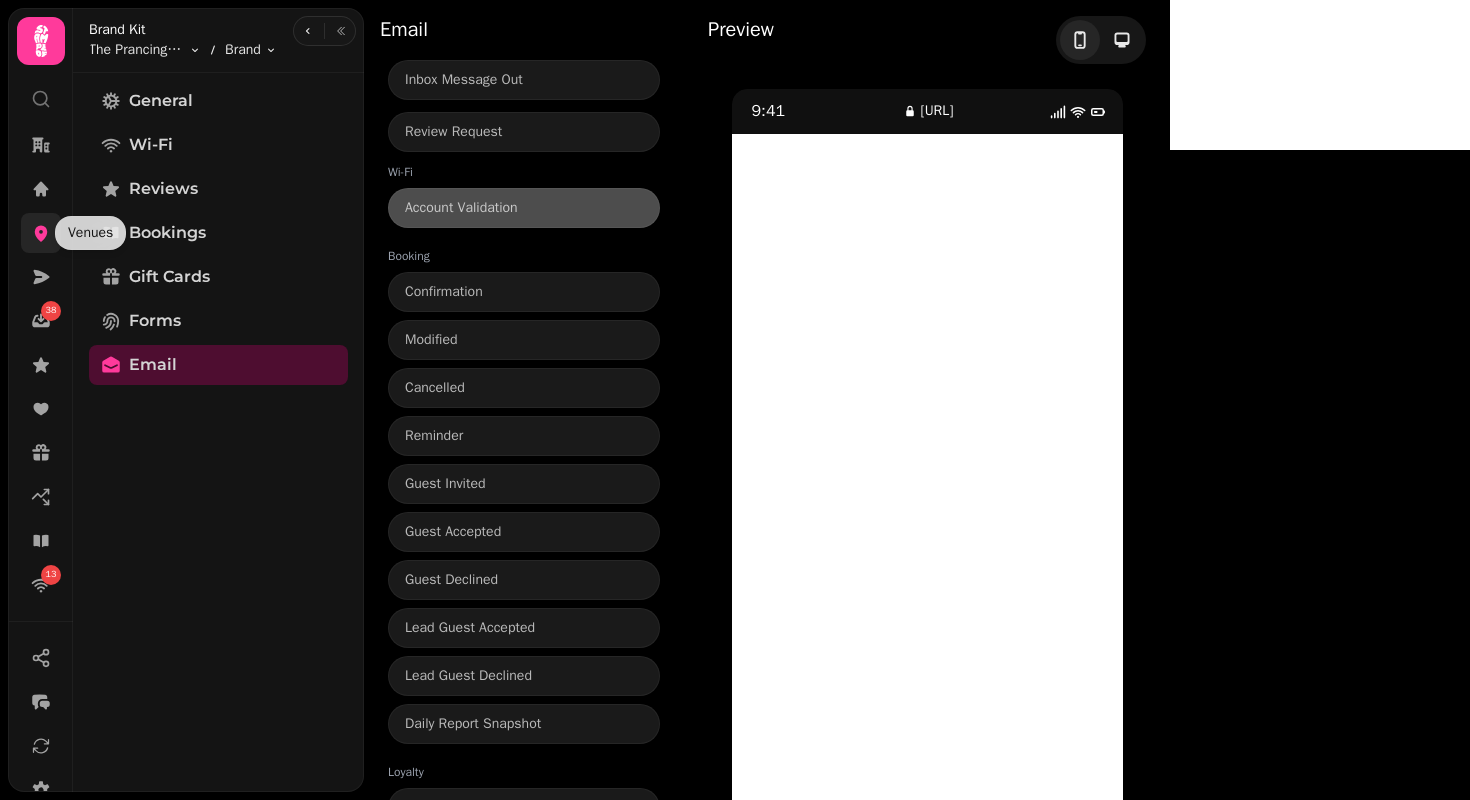 click 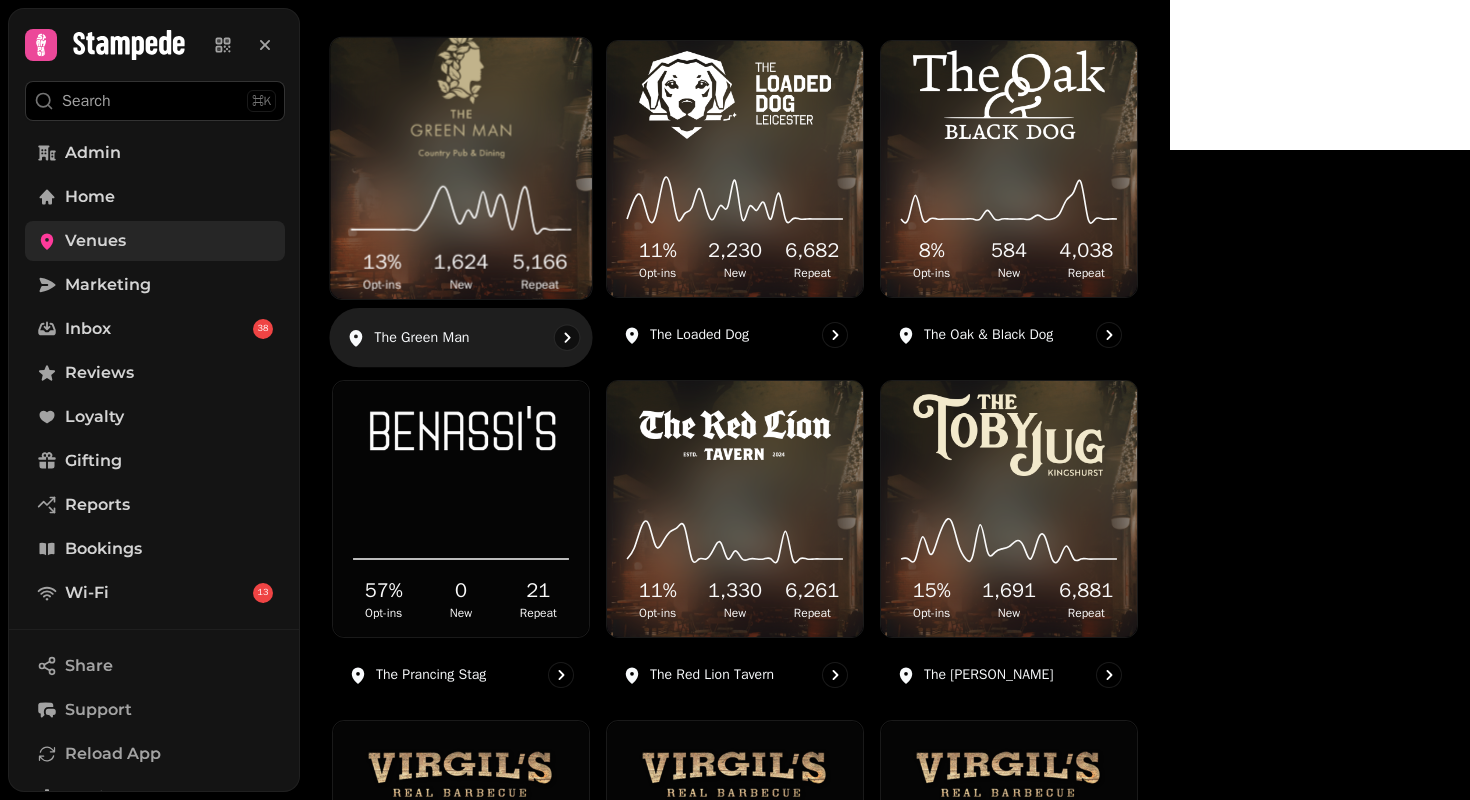 scroll, scrollTop: 354, scrollLeft: 0, axis: vertical 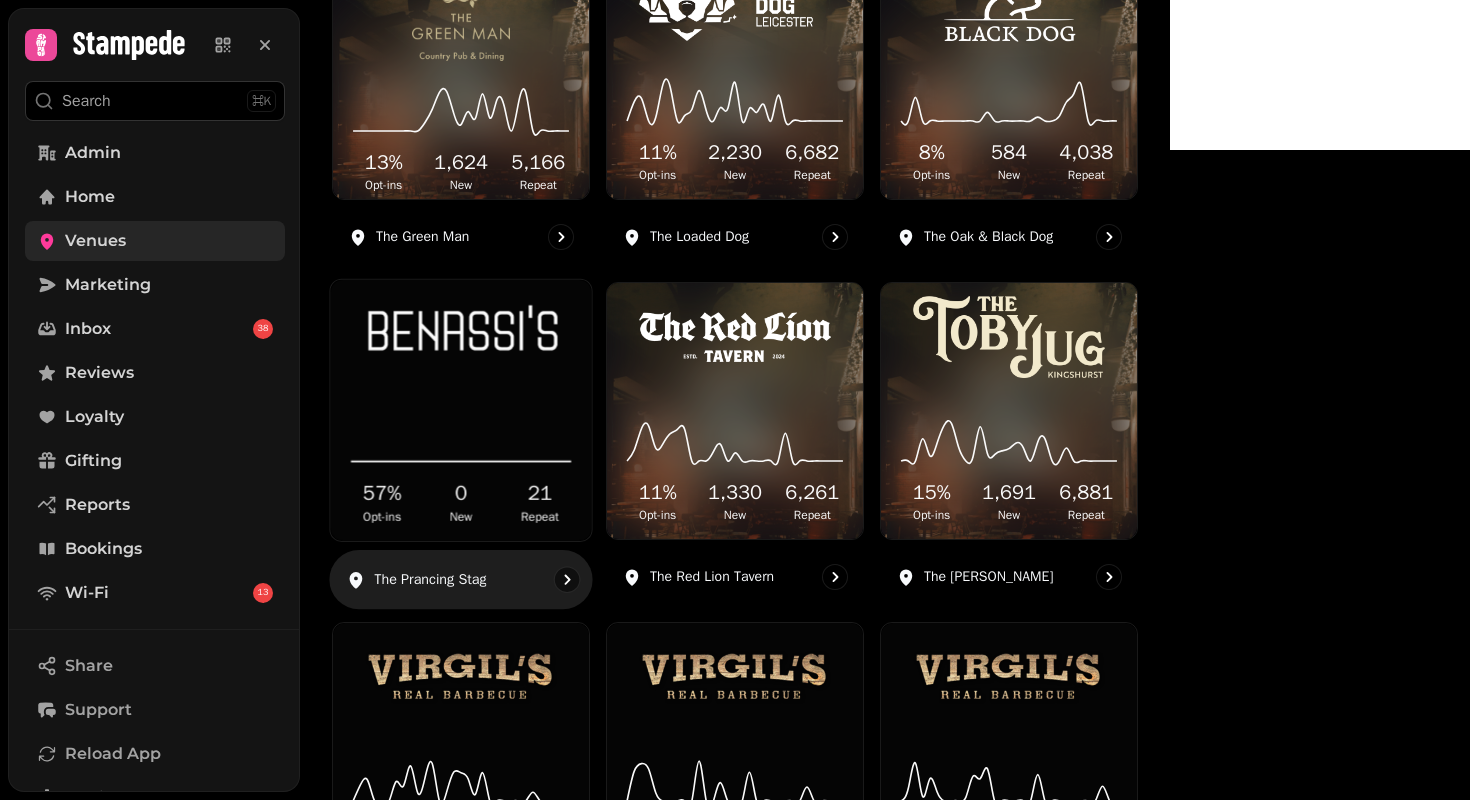 click at bounding box center [461, 335] 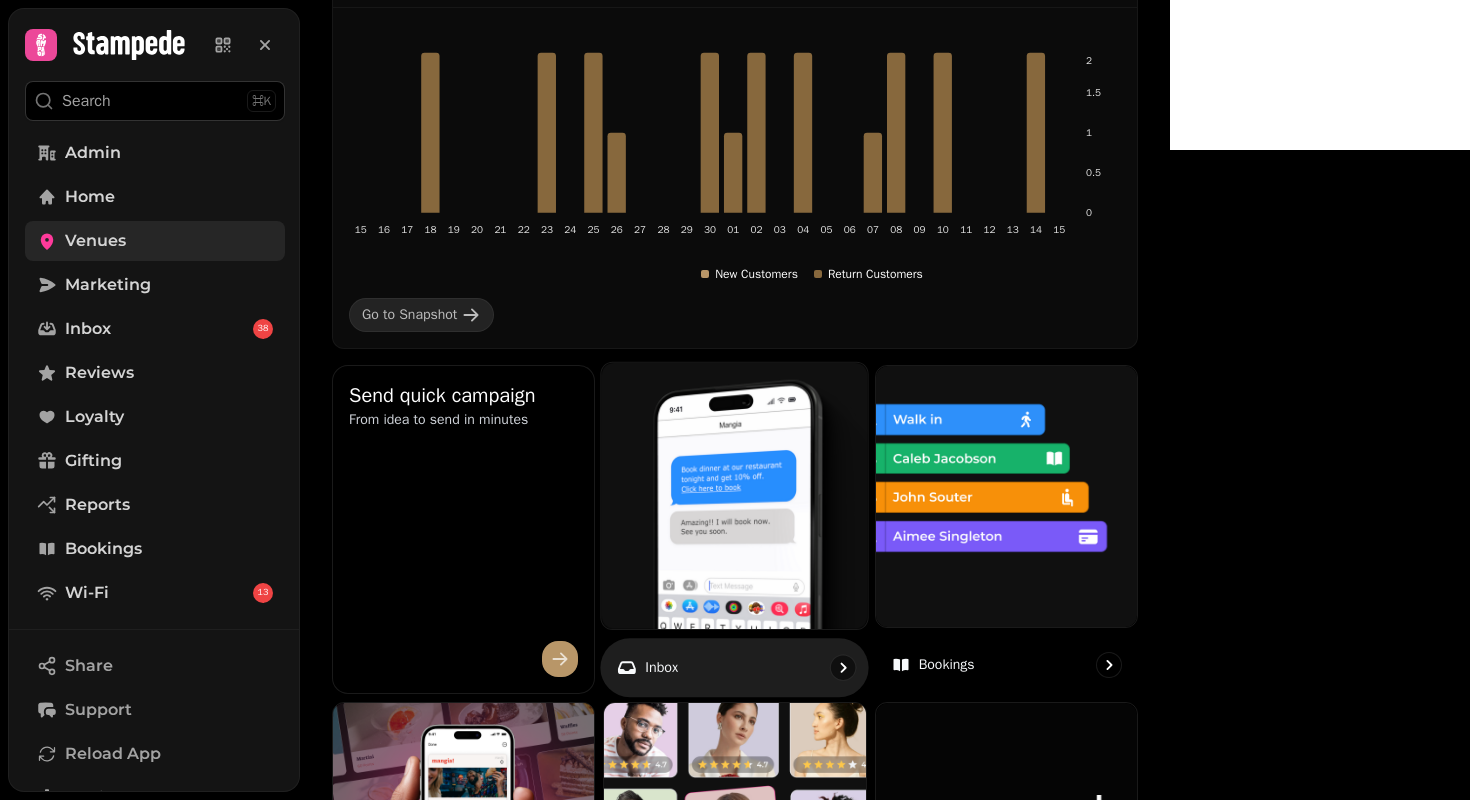 scroll, scrollTop: 0, scrollLeft: 0, axis: both 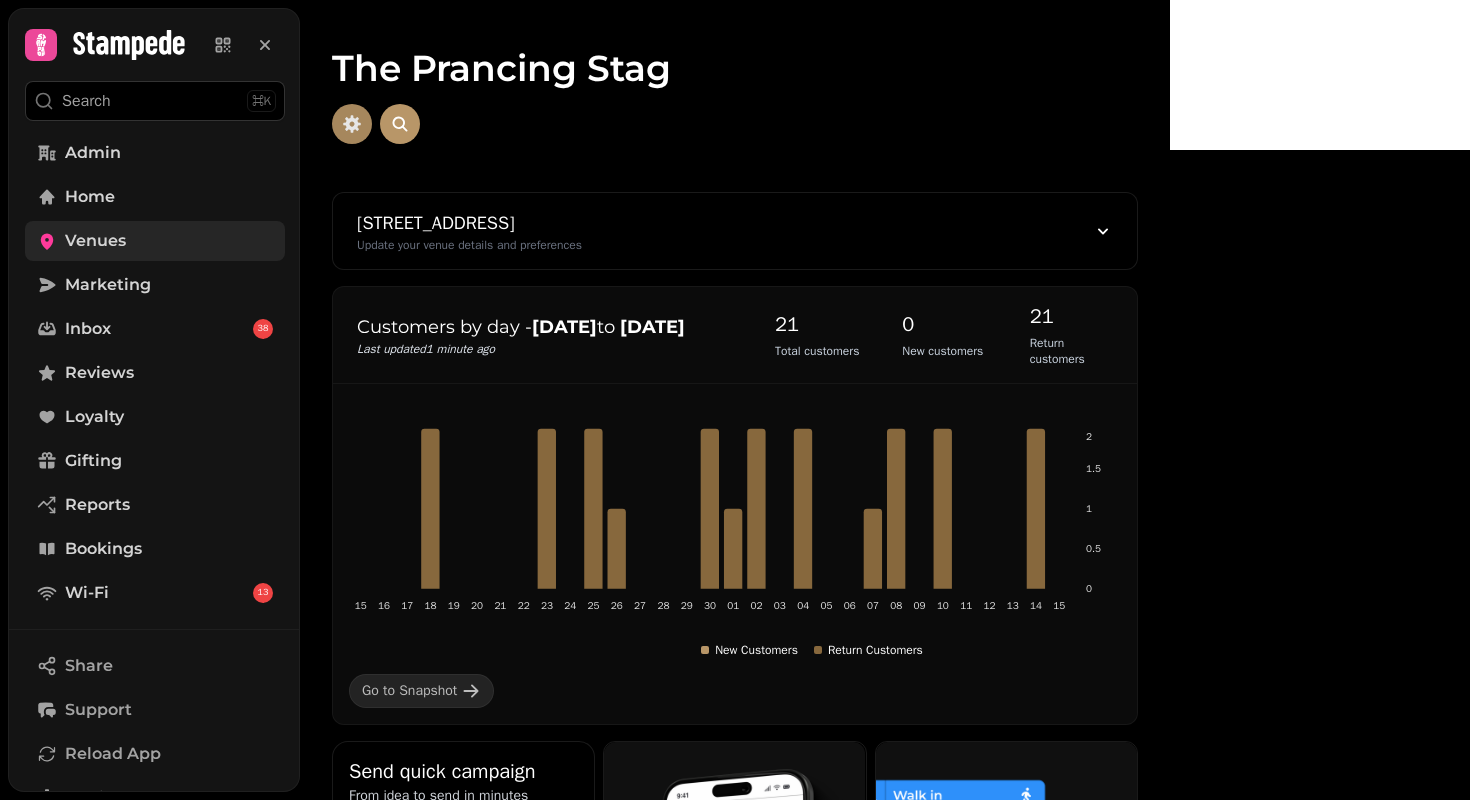click 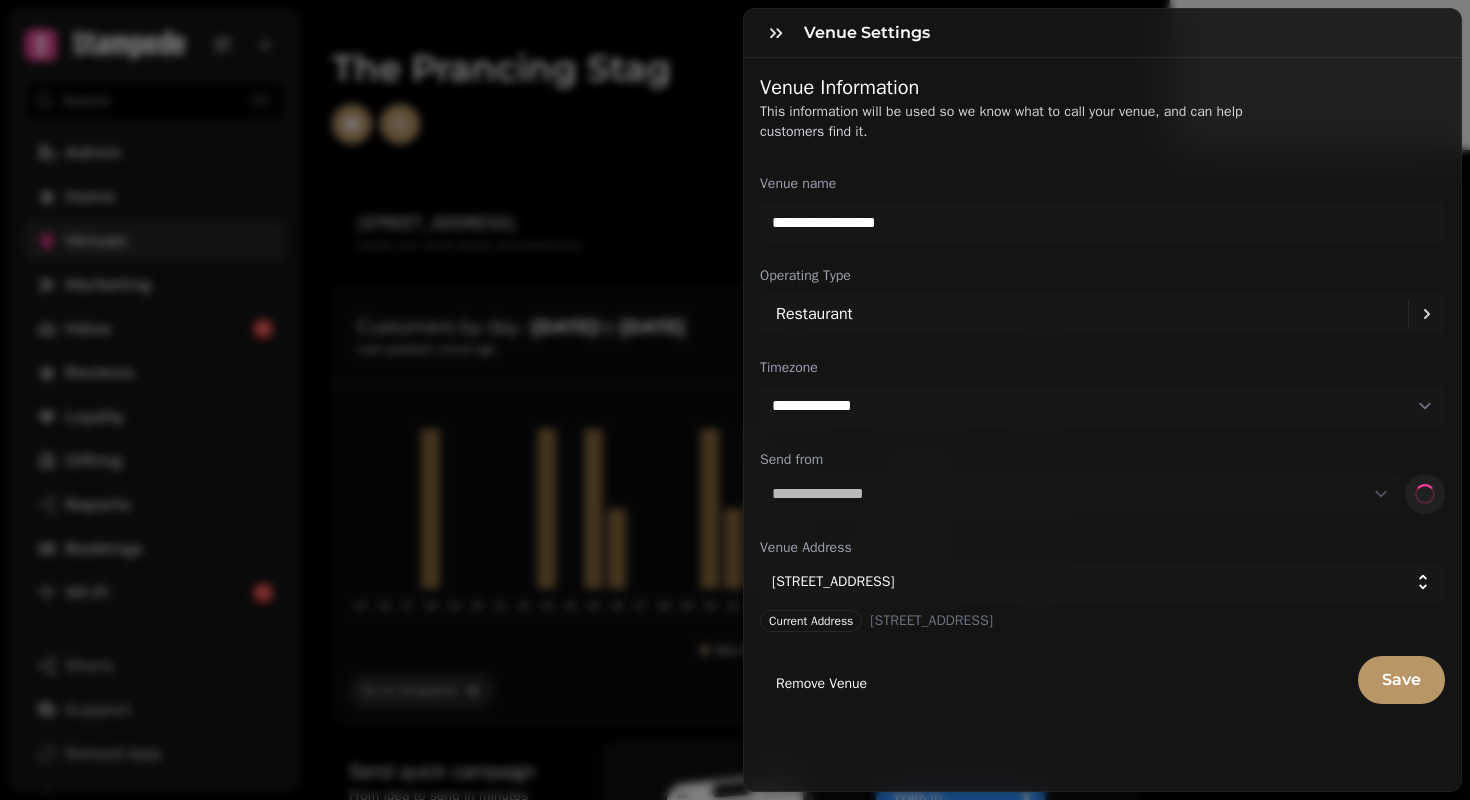 select on "**********" 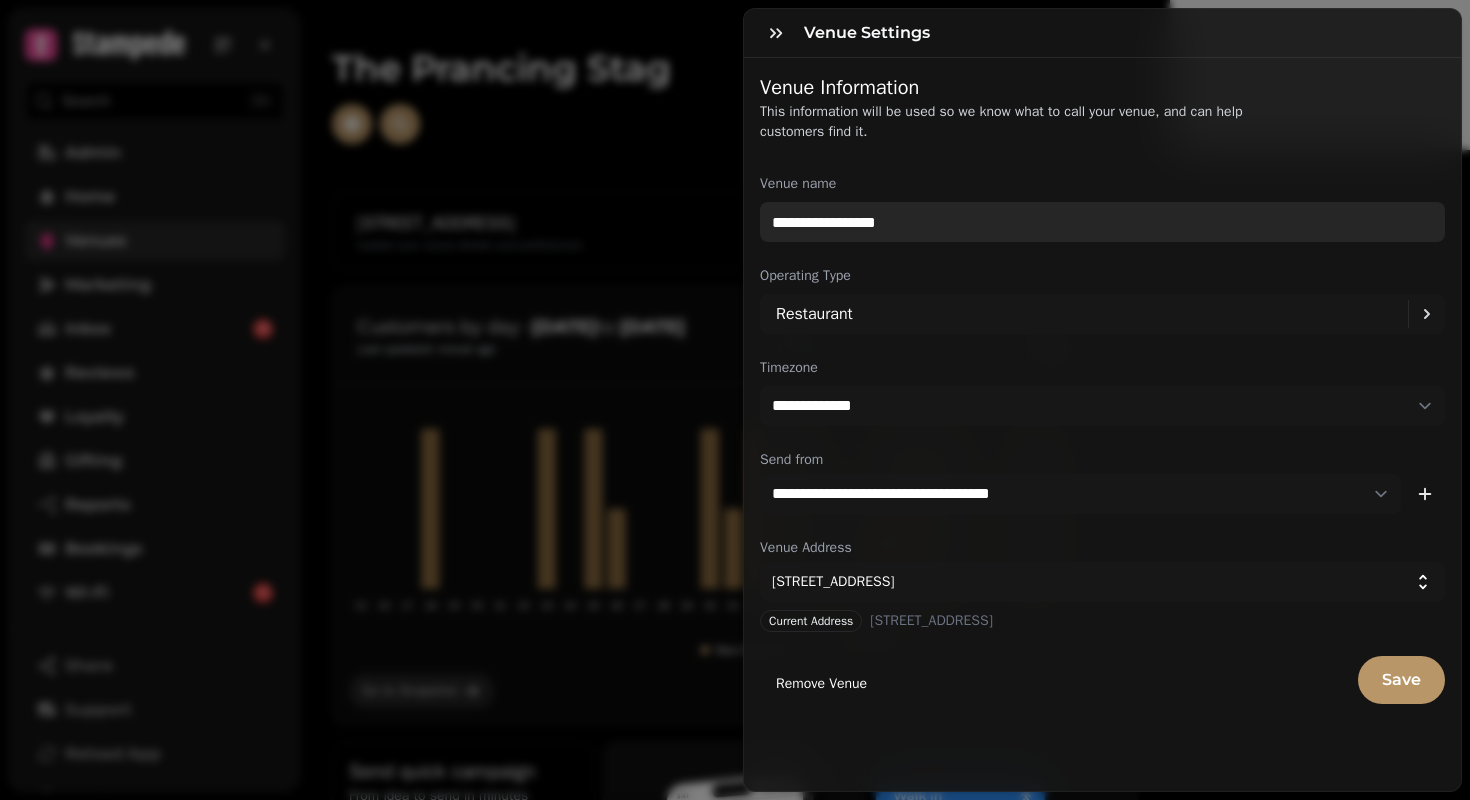 click on "**********" at bounding box center (1102, 222) 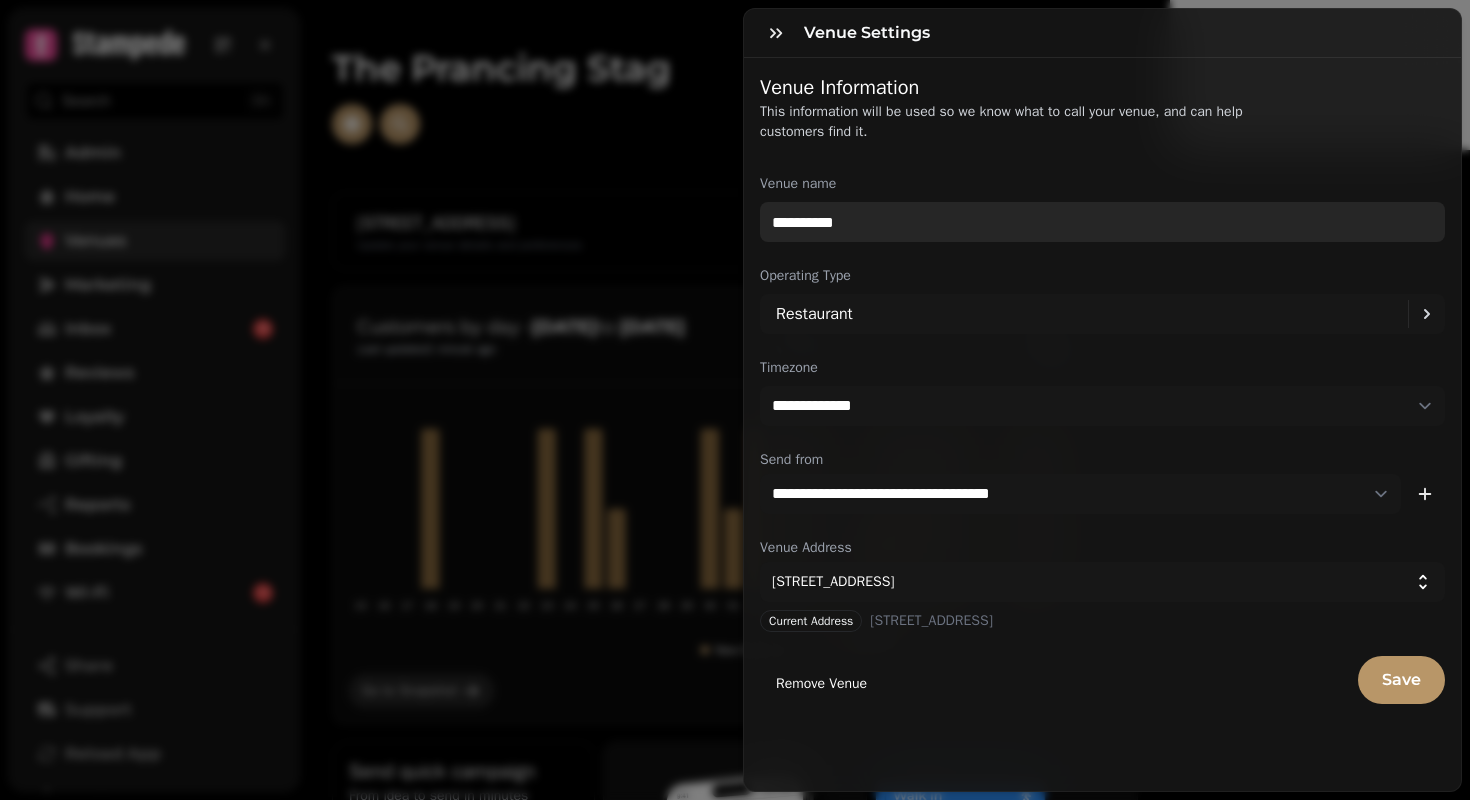 type on "*********" 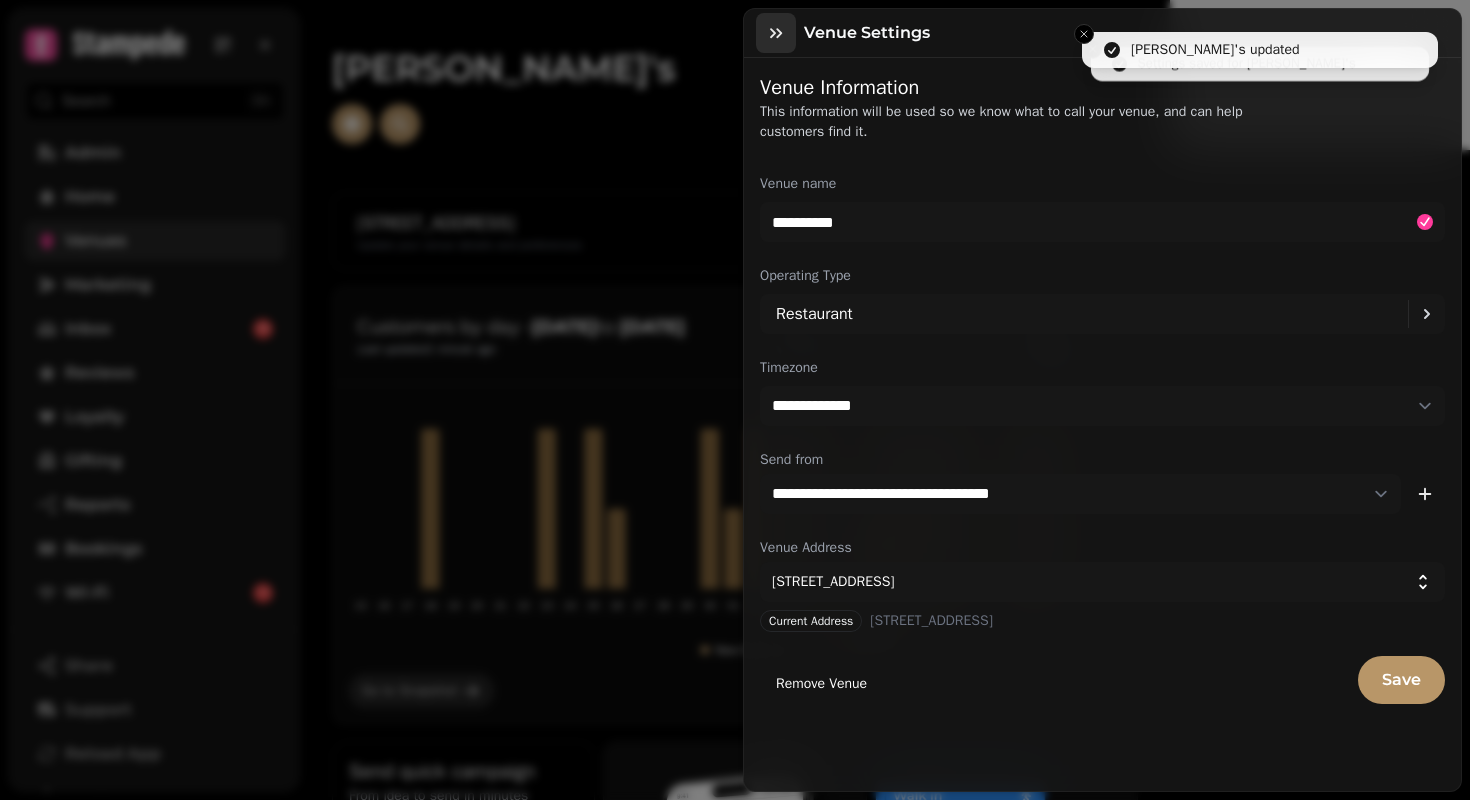 click 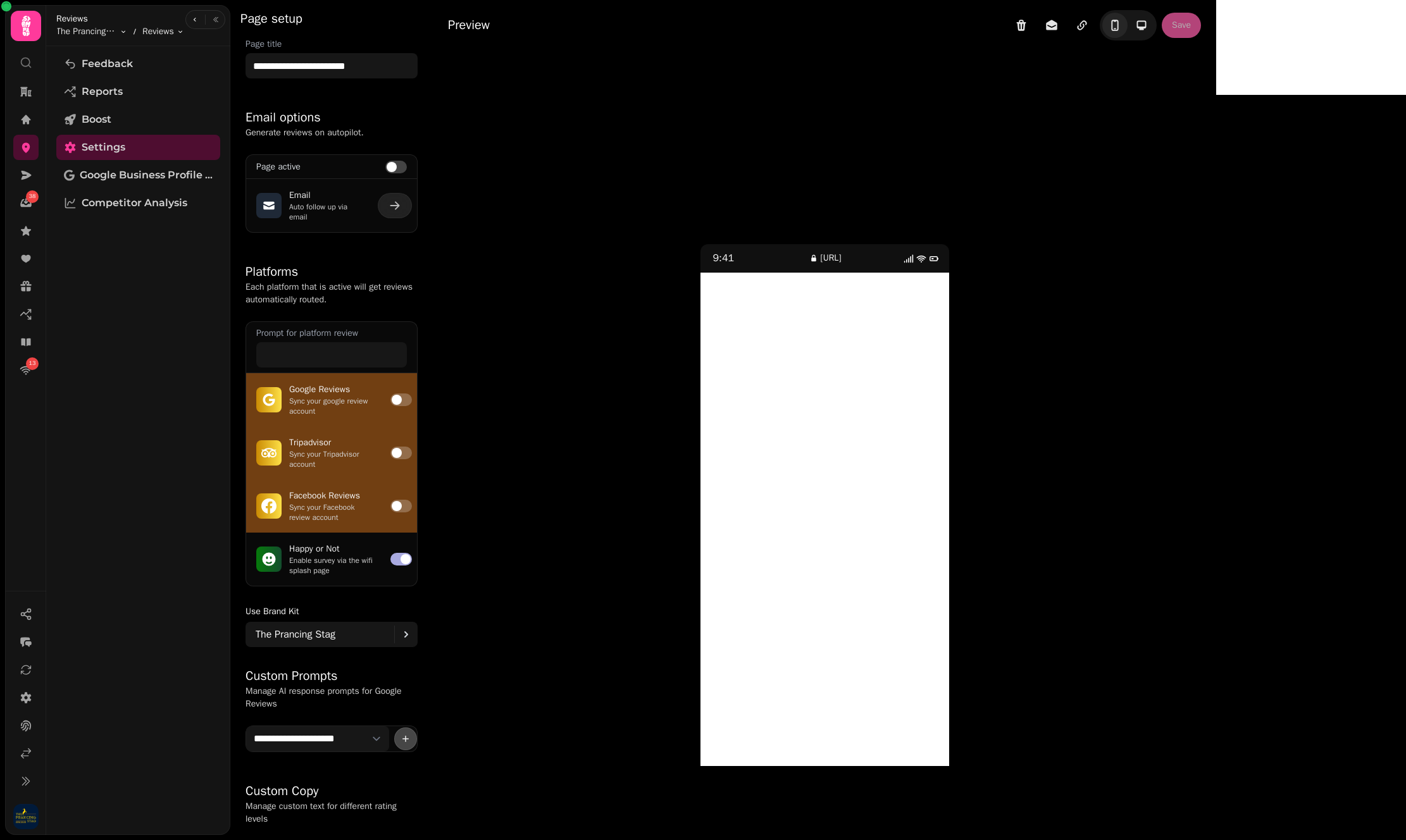 scroll, scrollTop: 0, scrollLeft: 0, axis: both 